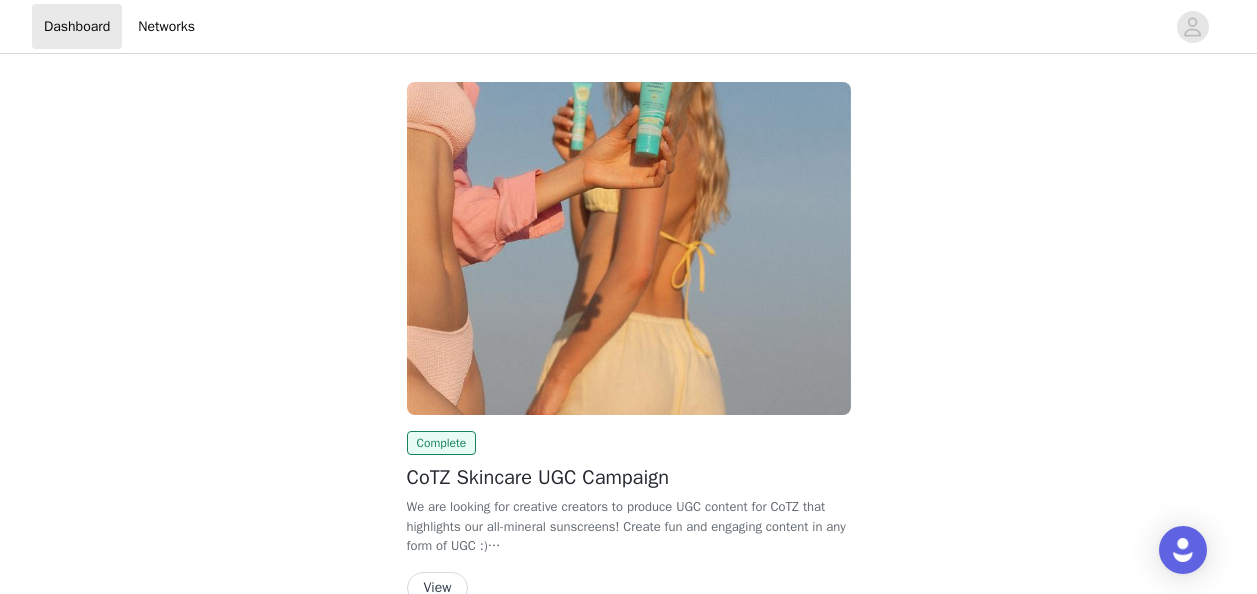 scroll, scrollTop: 110, scrollLeft: 0, axis: vertical 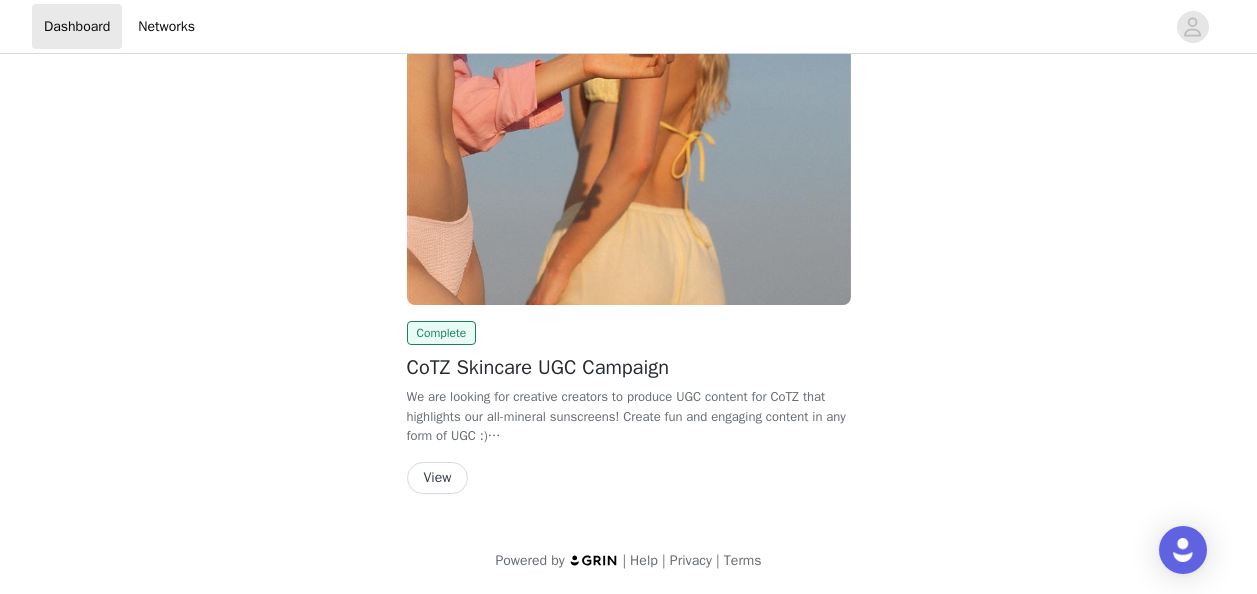 drag, startPoint x: 587, startPoint y: 566, endPoint x: 434, endPoint y: 482, distance: 174.54225 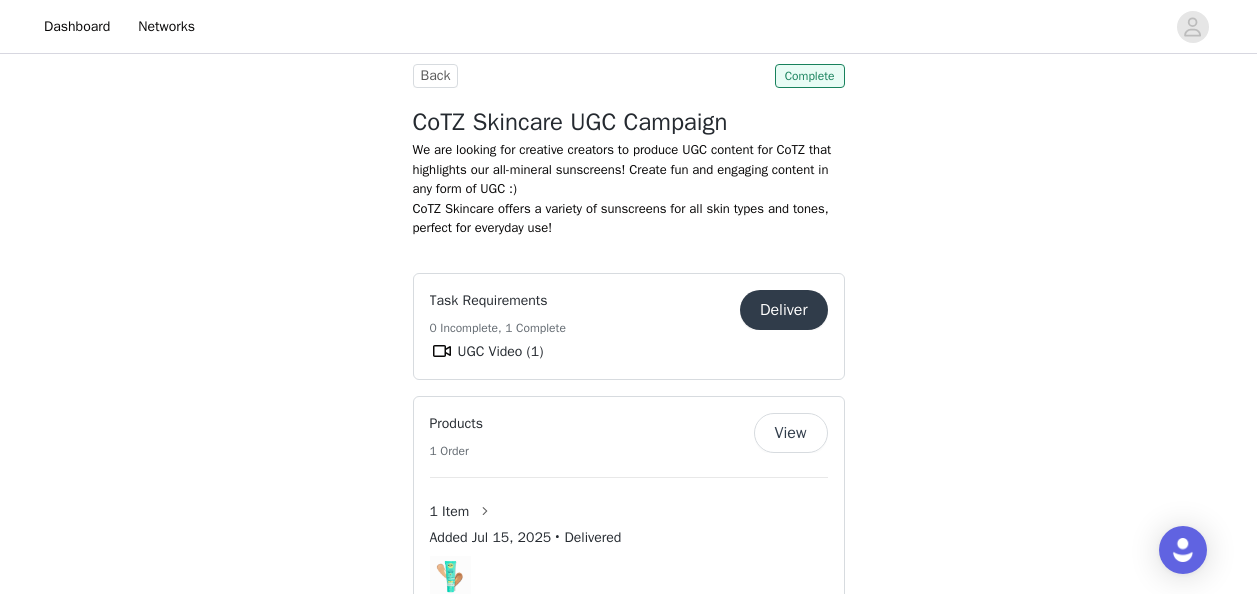 scroll, scrollTop: 671, scrollLeft: 0, axis: vertical 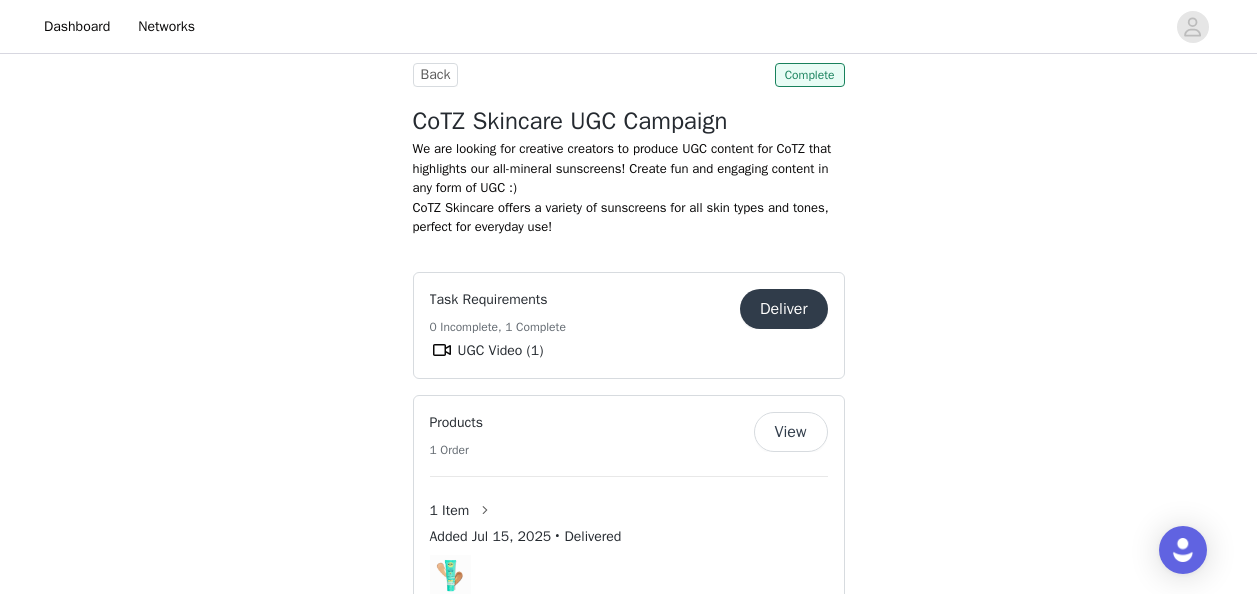 click on "Deliver" at bounding box center (784, 309) 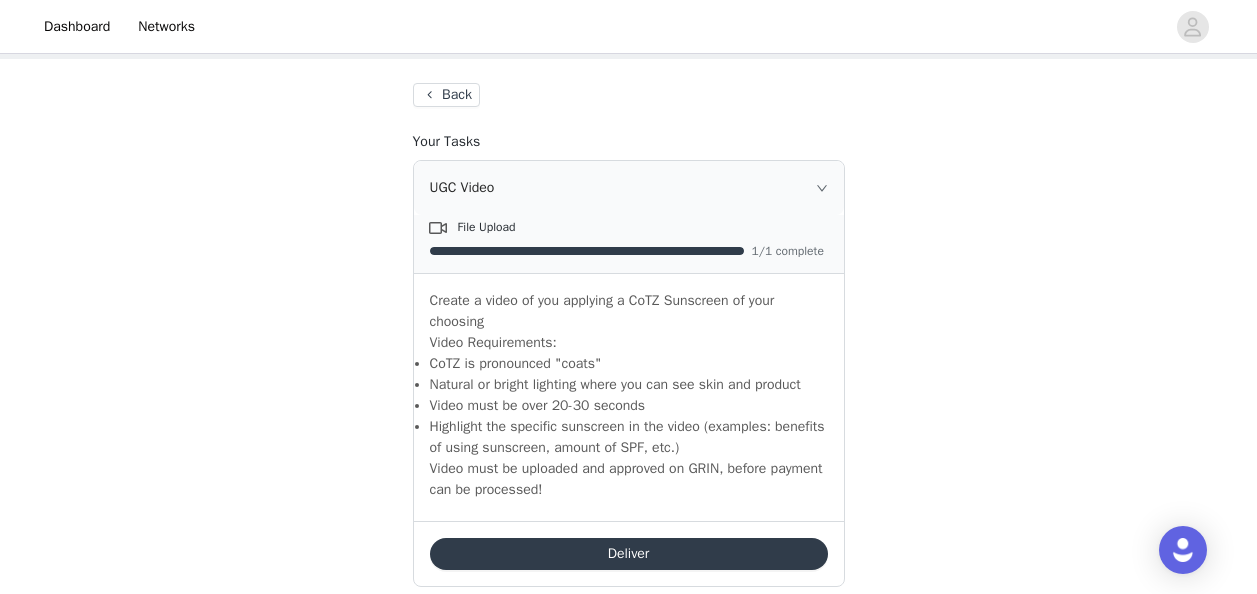 scroll, scrollTop: 299, scrollLeft: 0, axis: vertical 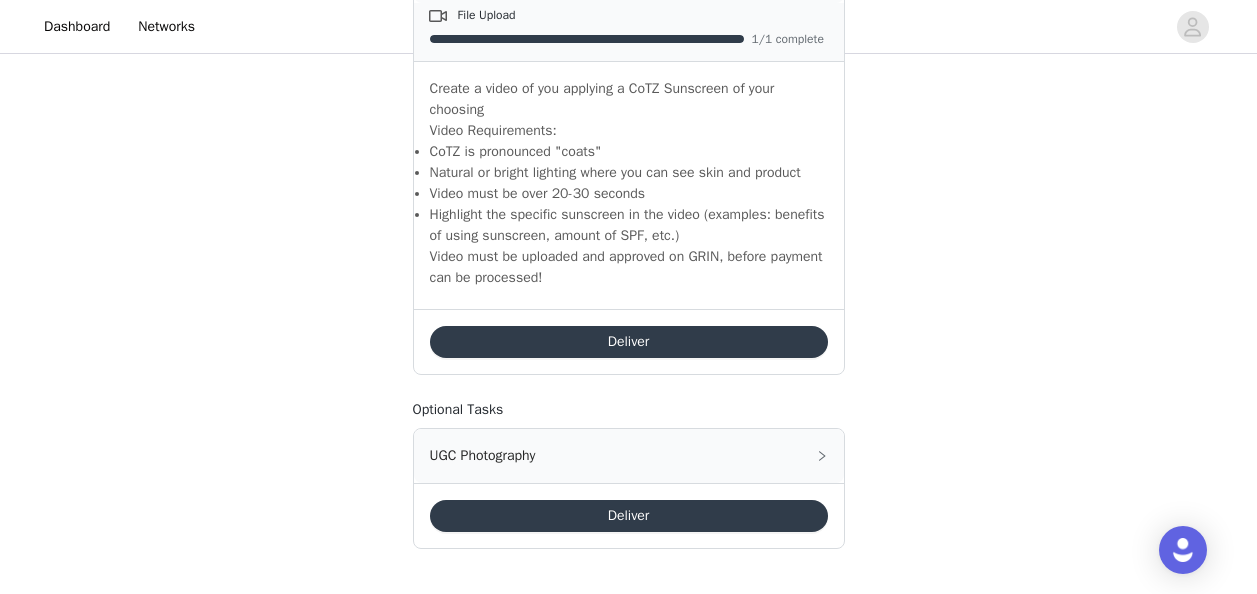 click on "Deliver" at bounding box center [629, 342] 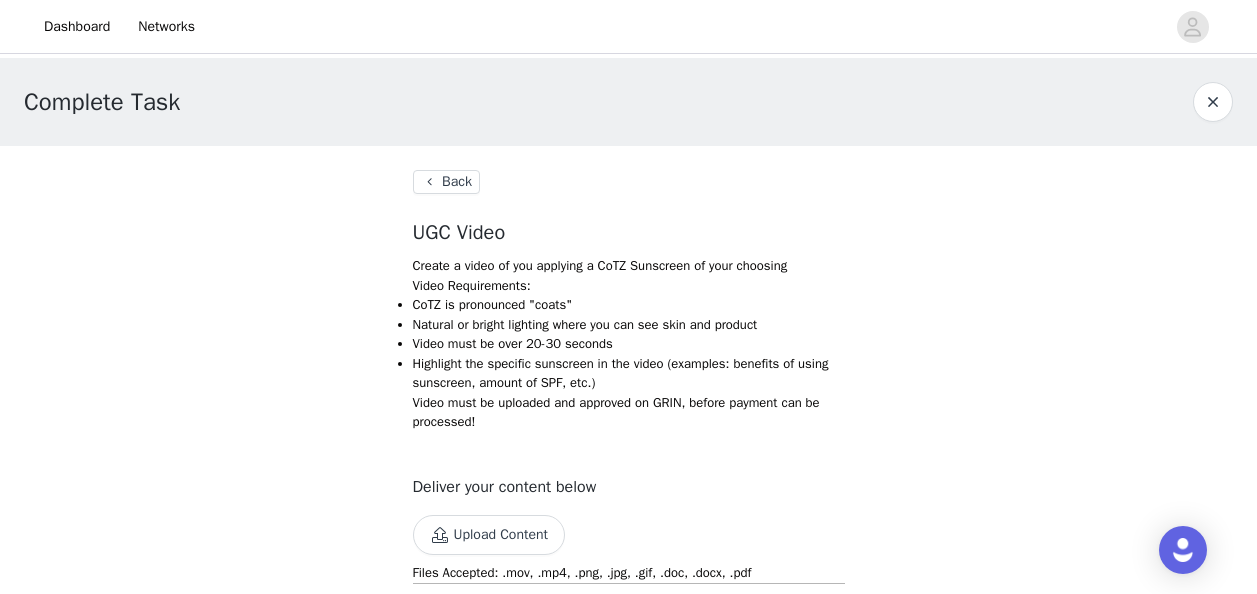 scroll, scrollTop: 127, scrollLeft: 0, axis: vertical 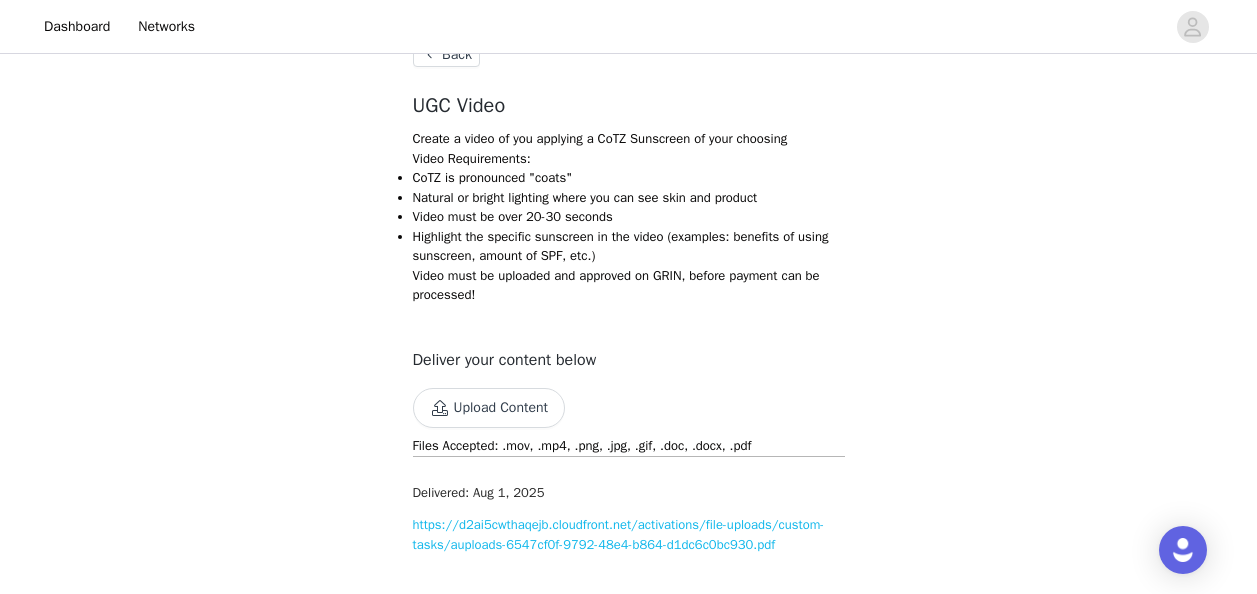 drag, startPoint x: 517, startPoint y: 524, endPoint x: 347, endPoint y: 292, distance: 287.6178 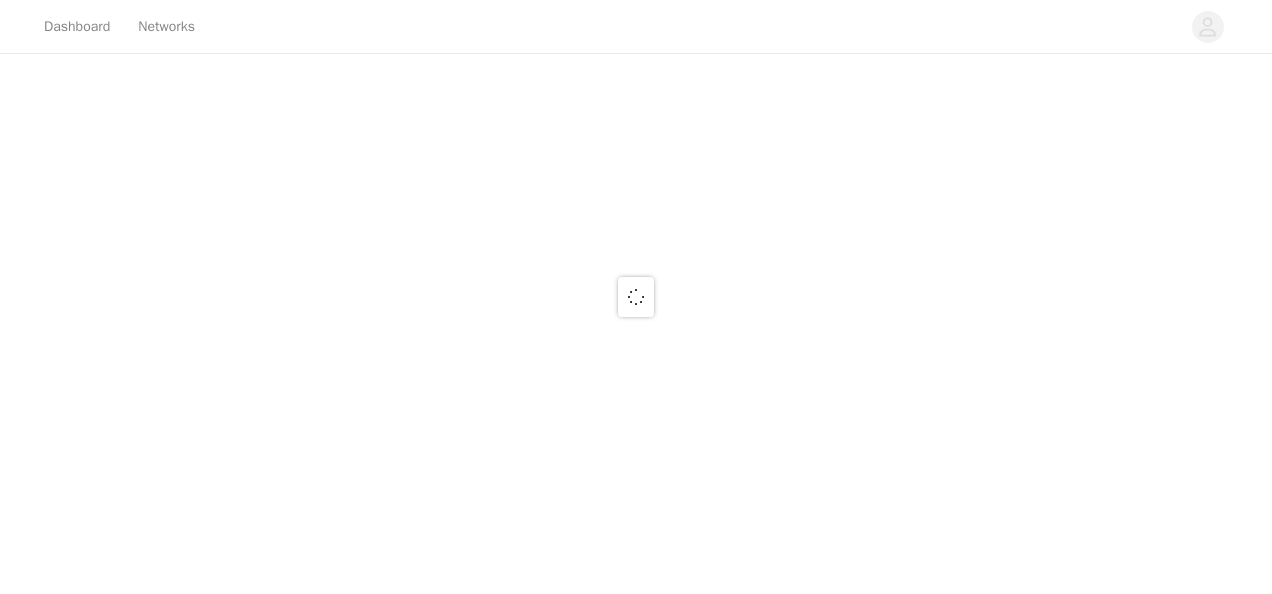 scroll, scrollTop: 0, scrollLeft: 0, axis: both 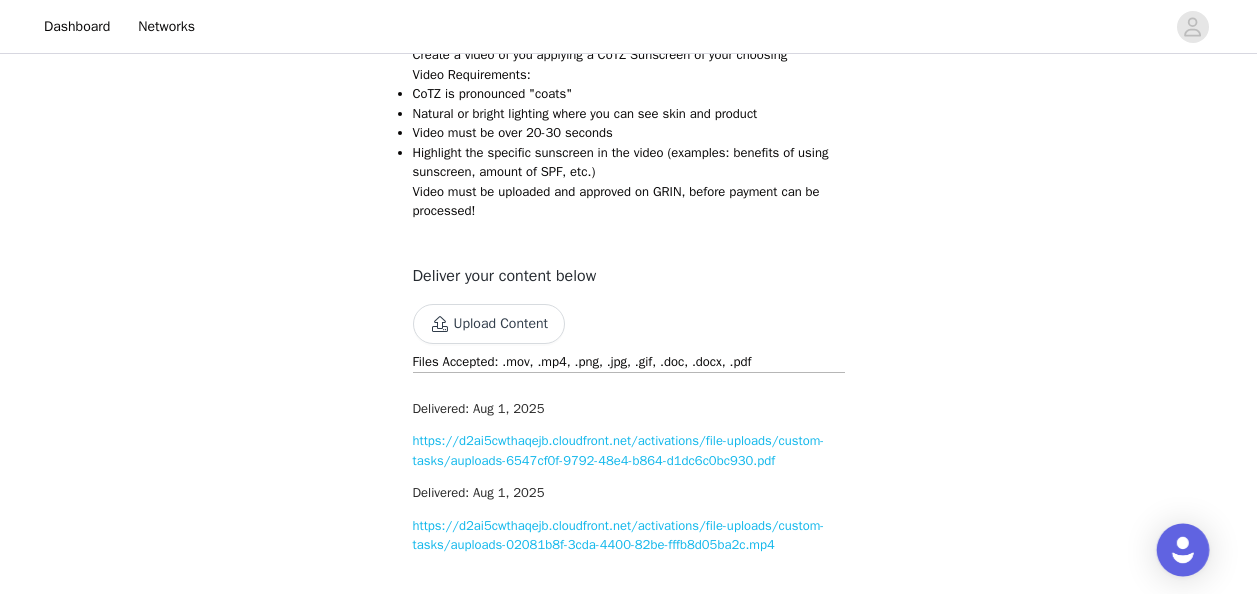 click at bounding box center (1183, 550) 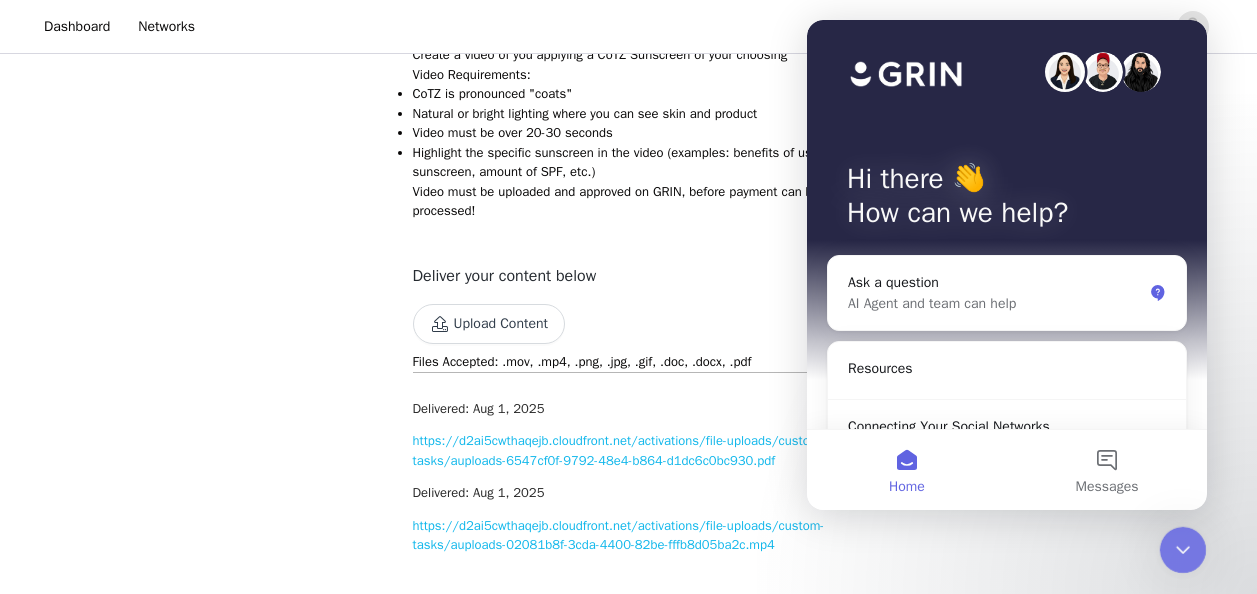 scroll, scrollTop: 0, scrollLeft: 0, axis: both 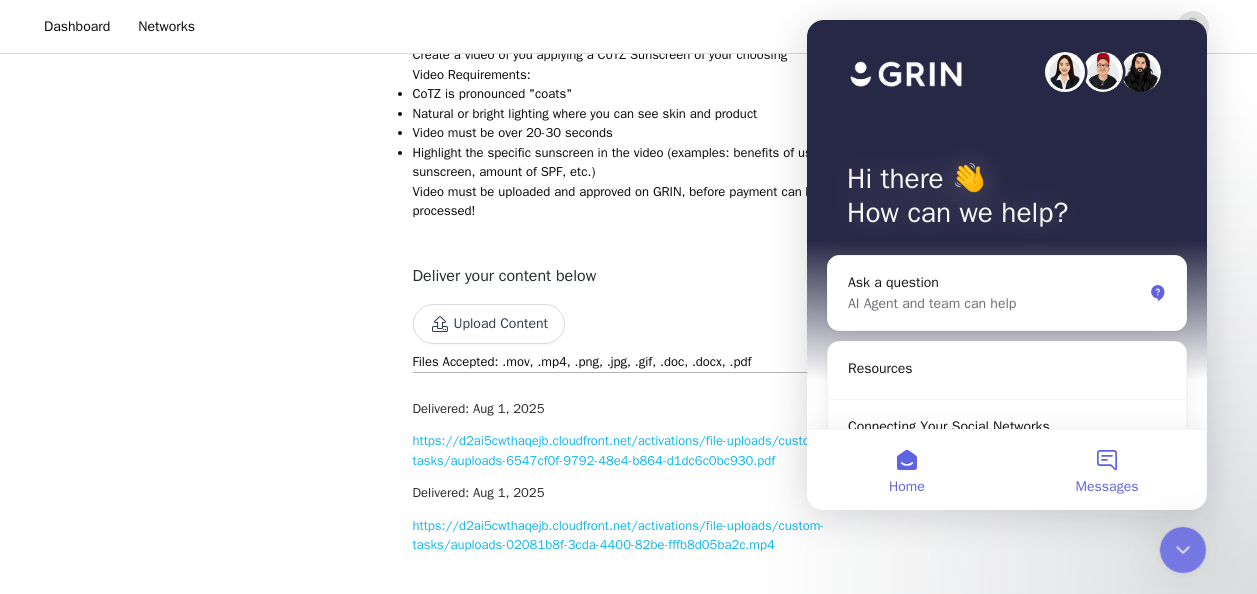 click on "Messages" at bounding box center (1107, 470) 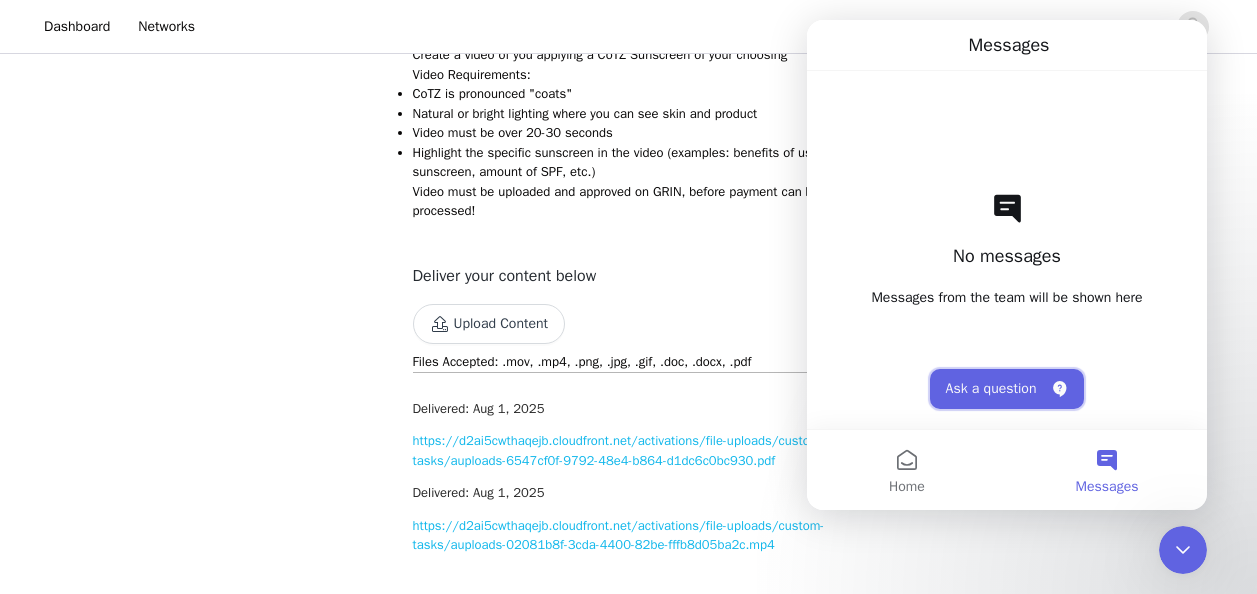 click on "Ask a question" at bounding box center (1007, 389) 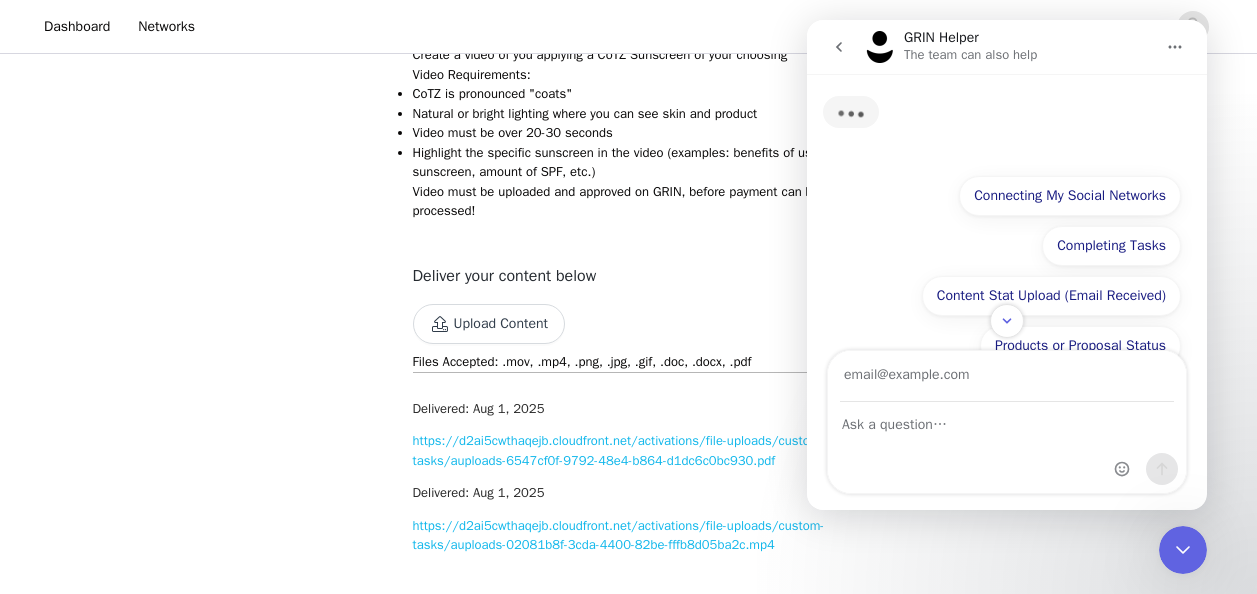 click at bounding box center (1007, 376) 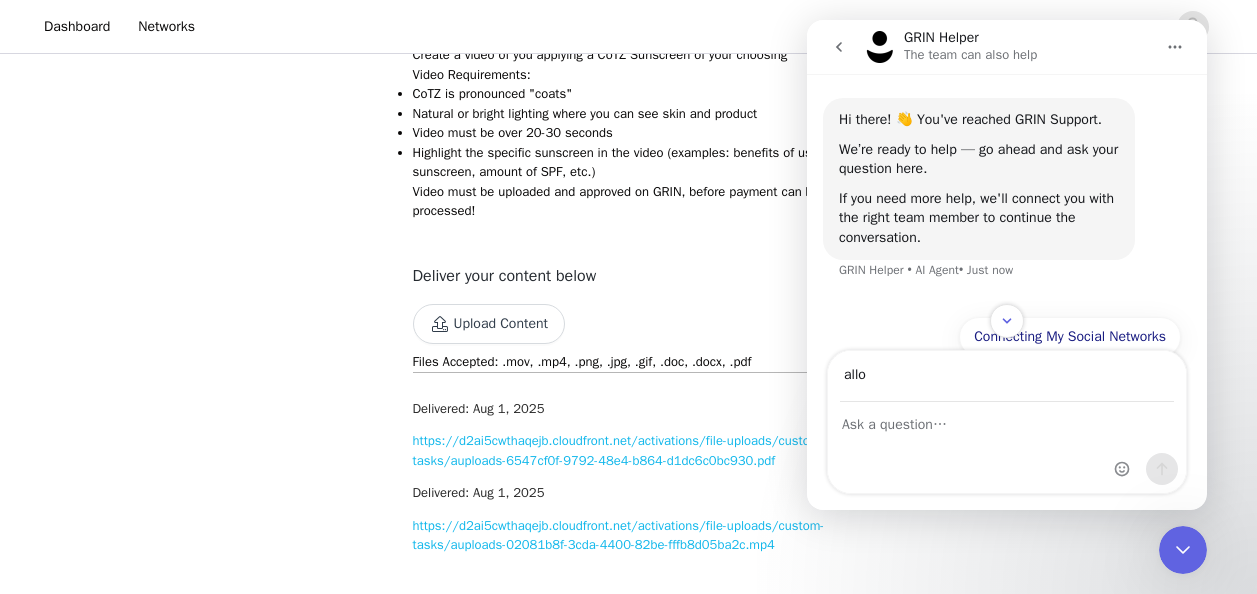 type on "alloveradventure@example.com" 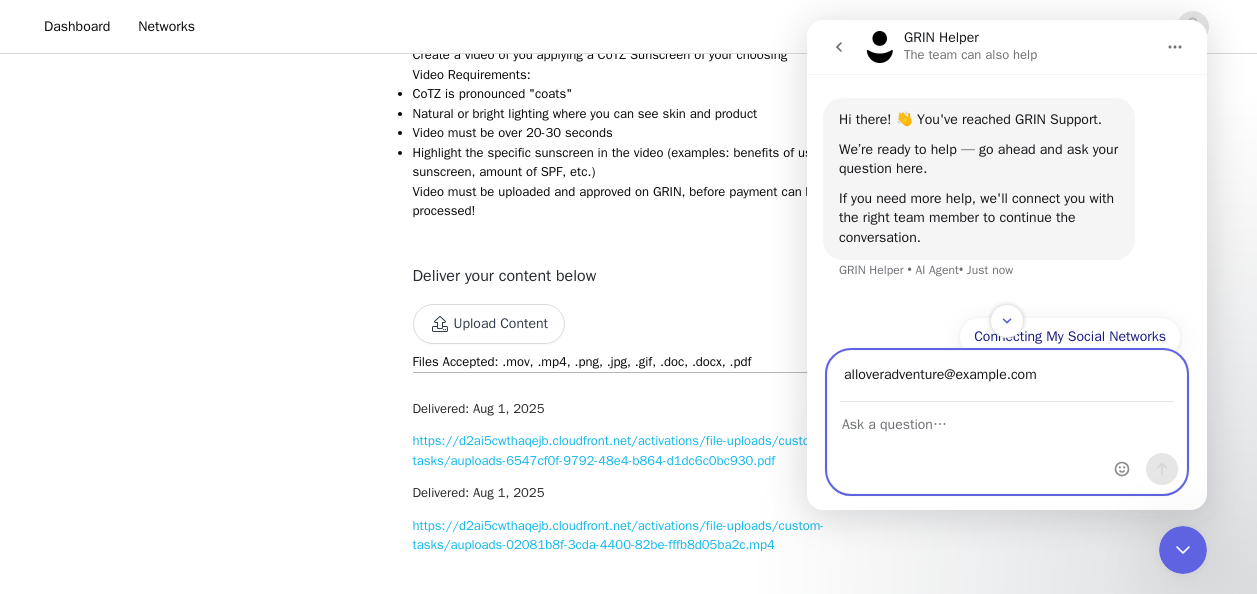 click at bounding box center (1007, 420) 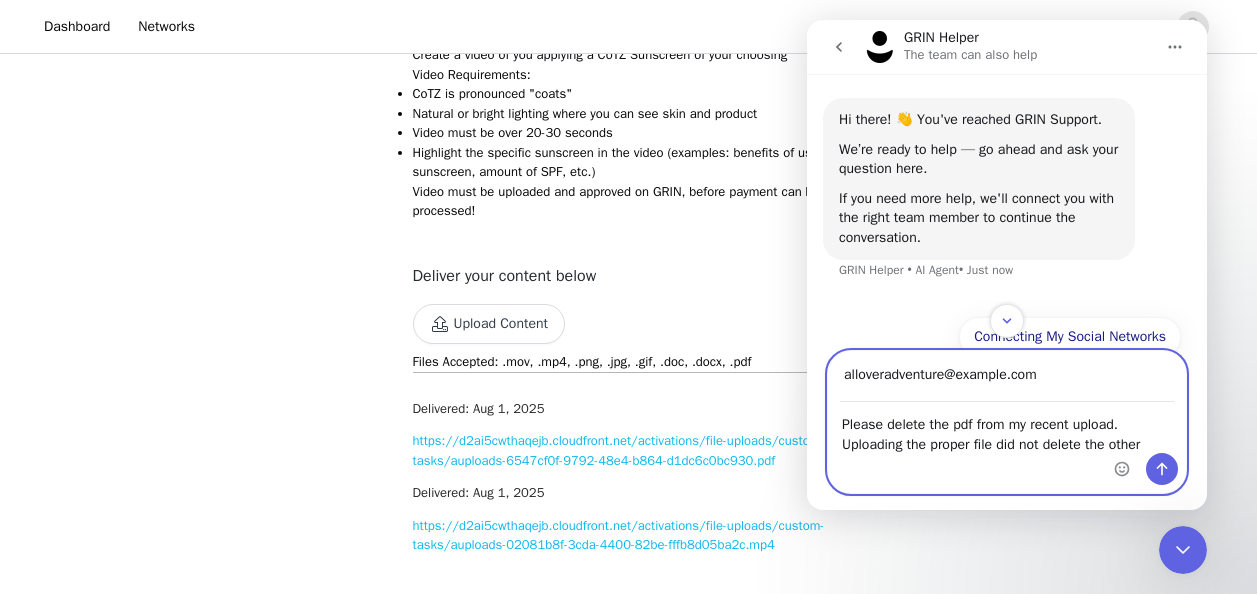 type on "Please delete the pdf from my recent upload. Uploading the proper file did not delete the other" 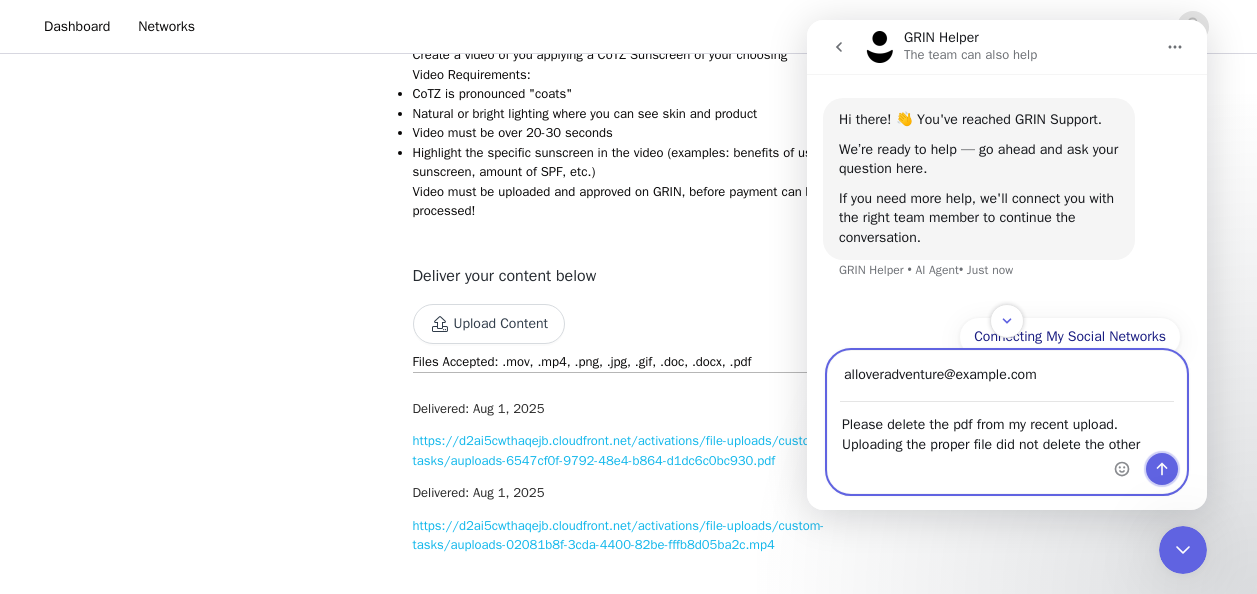 click 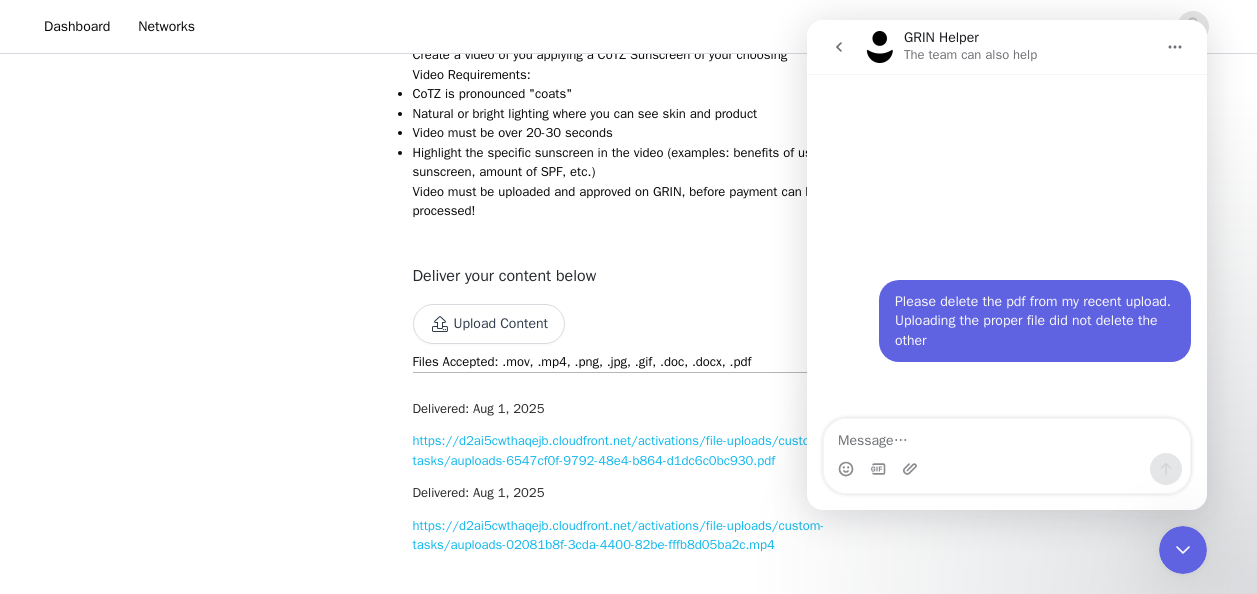 scroll, scrollTop: 0, scrollLeft: 0, axis: both 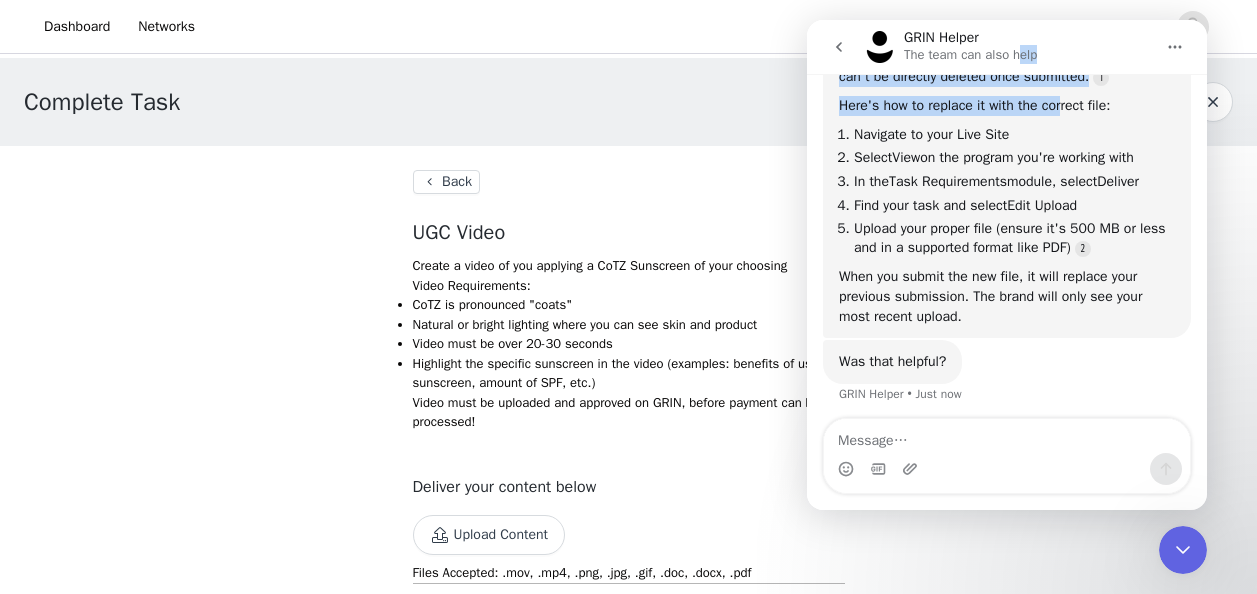 drag, startPoint x: 1020, startPoint y: 46, endPoint x: 1061, endPoint y: 110, distance: 76.00658 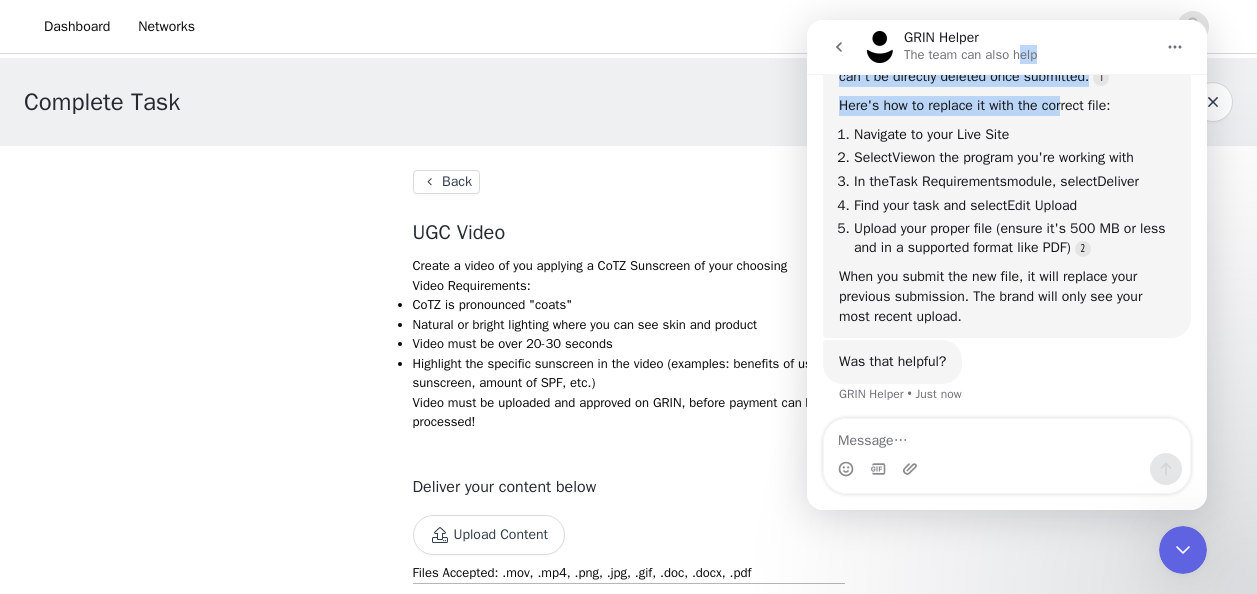 scroll, scrollTop: 366, scrollLeft: 0, axis: vertical 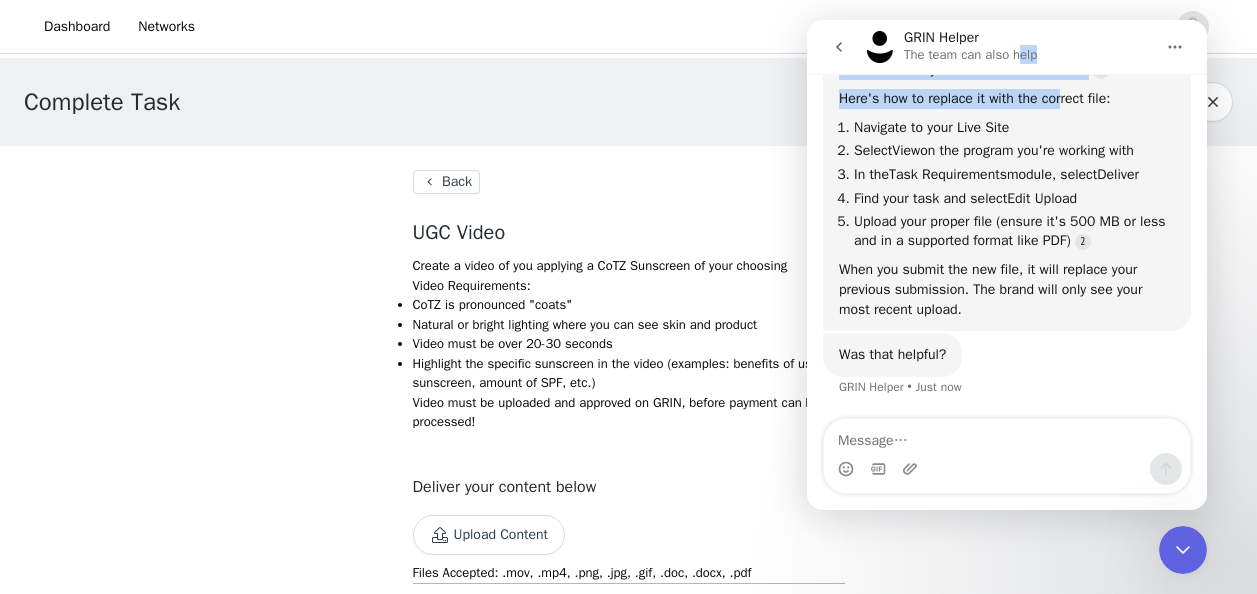 click 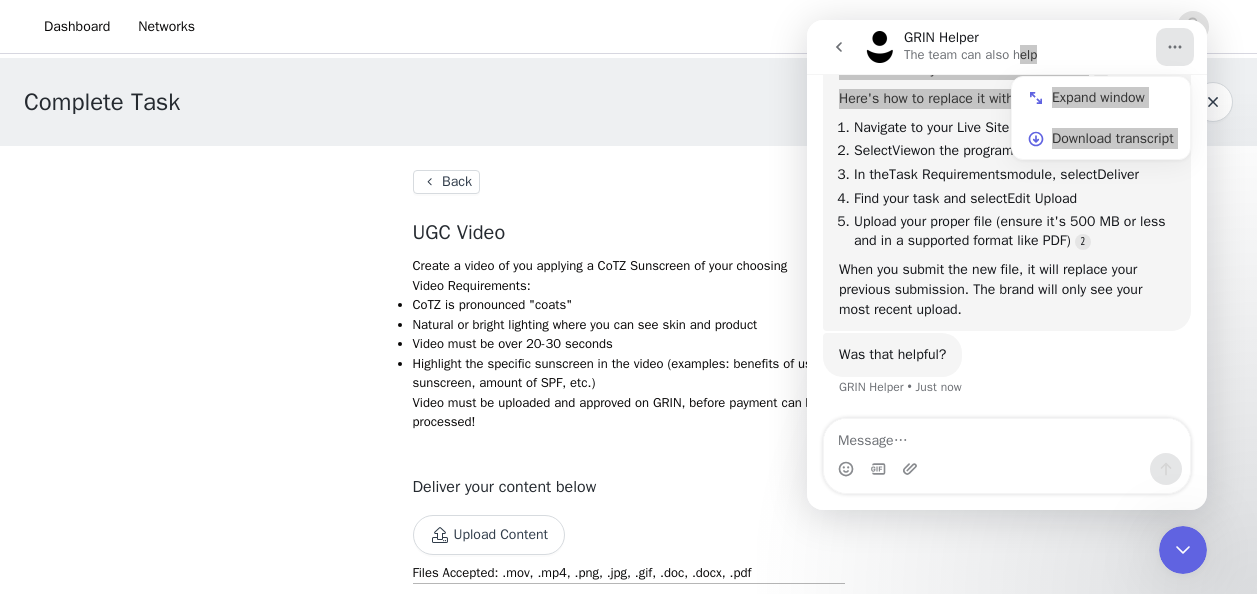 click at bounding box center [1183, 550] 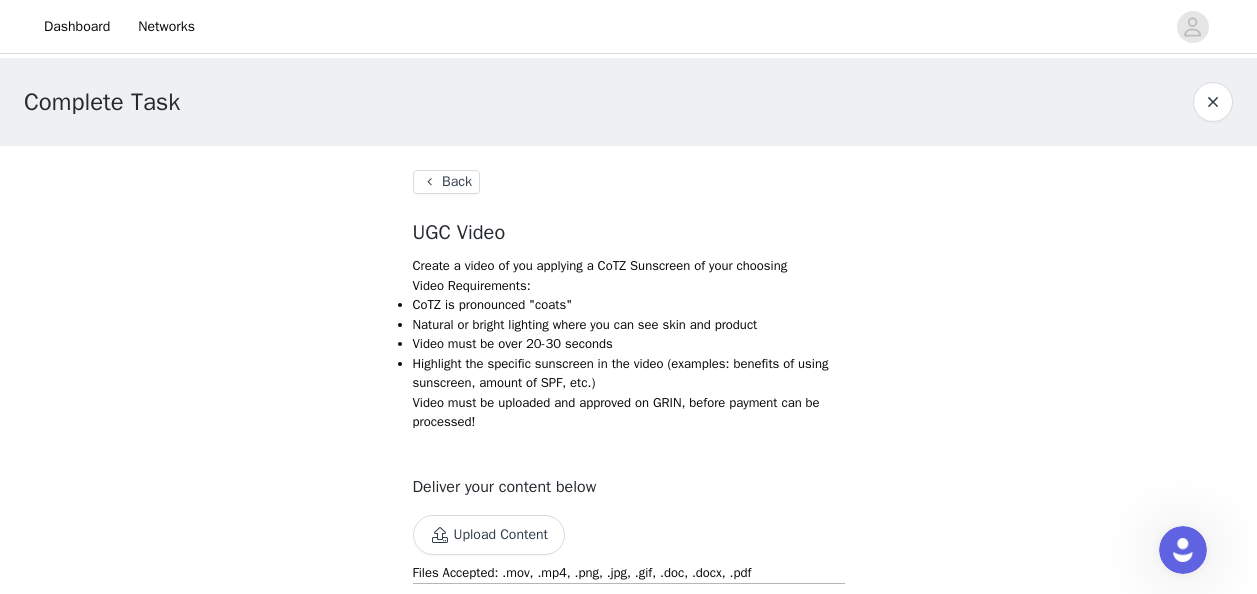 scroll, scrollTop: 0, scrollLeft: 0, axis: both 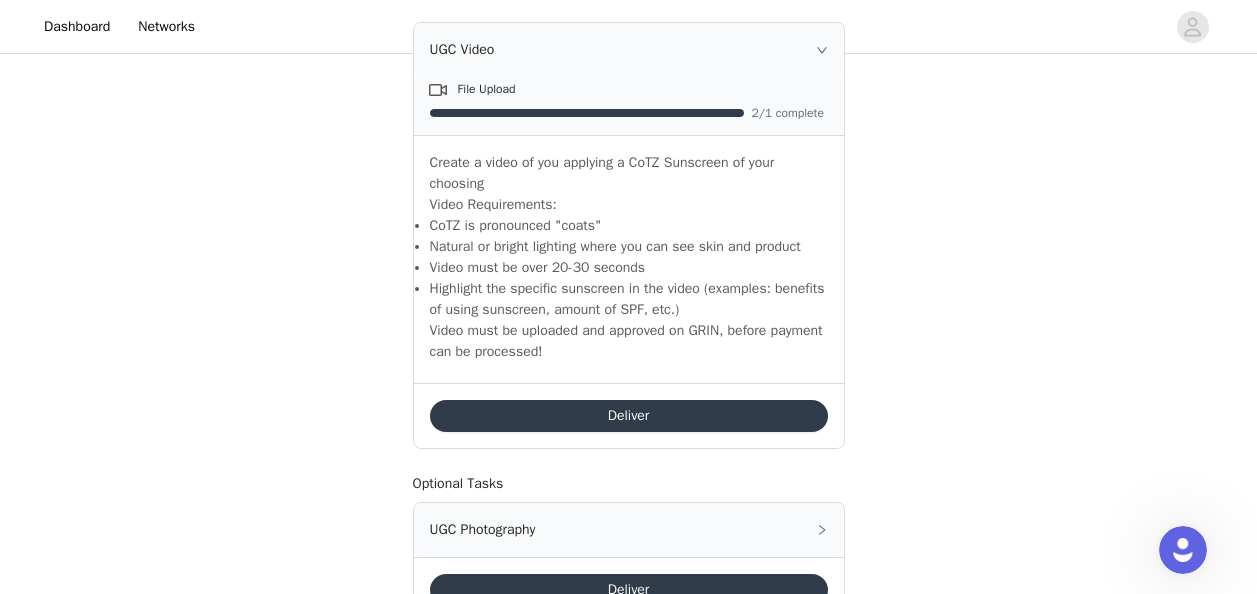 click 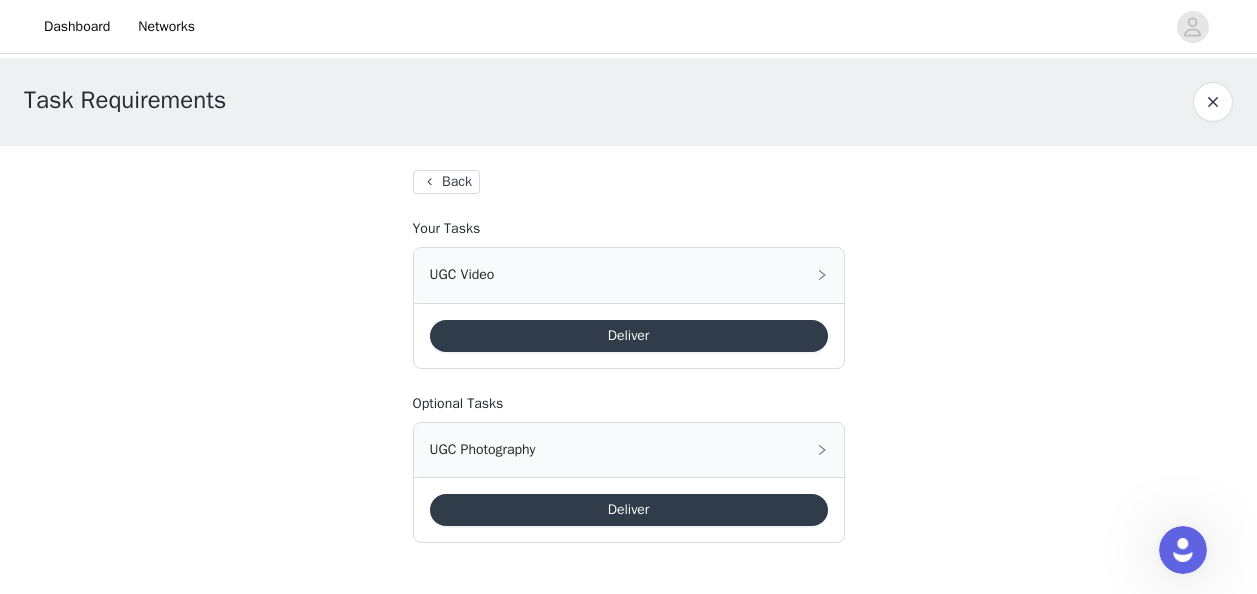 scroll, scrollTop: 0, scrollLeft: 0, axis: both 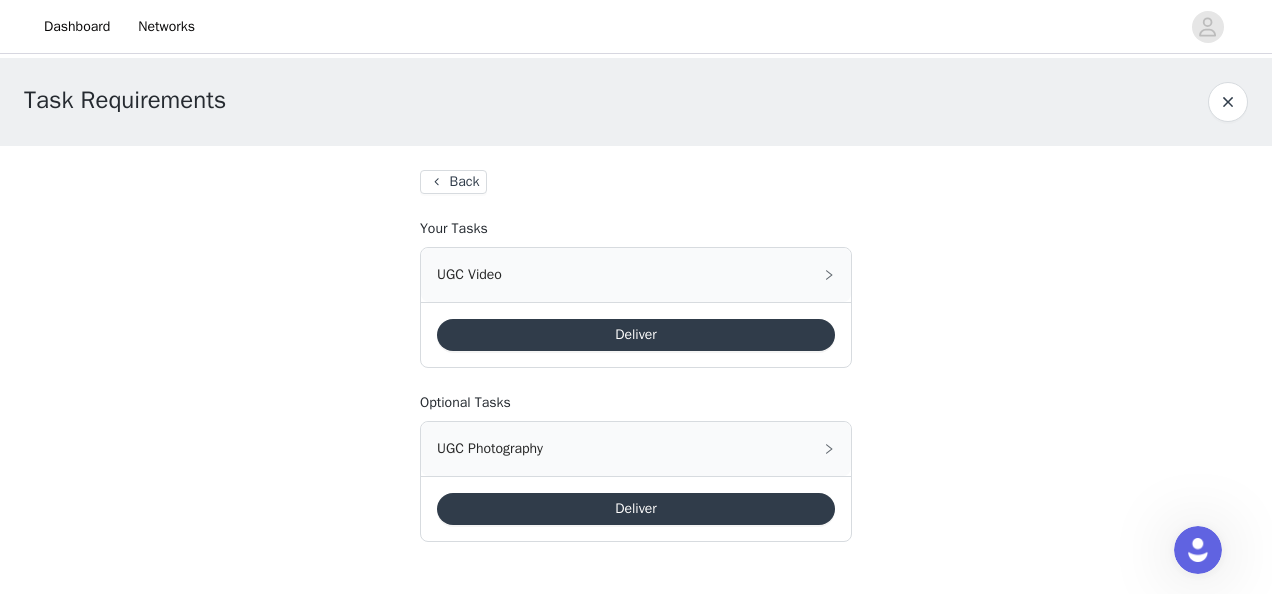 click on "UGC Video" at bounding box center [636, 275] 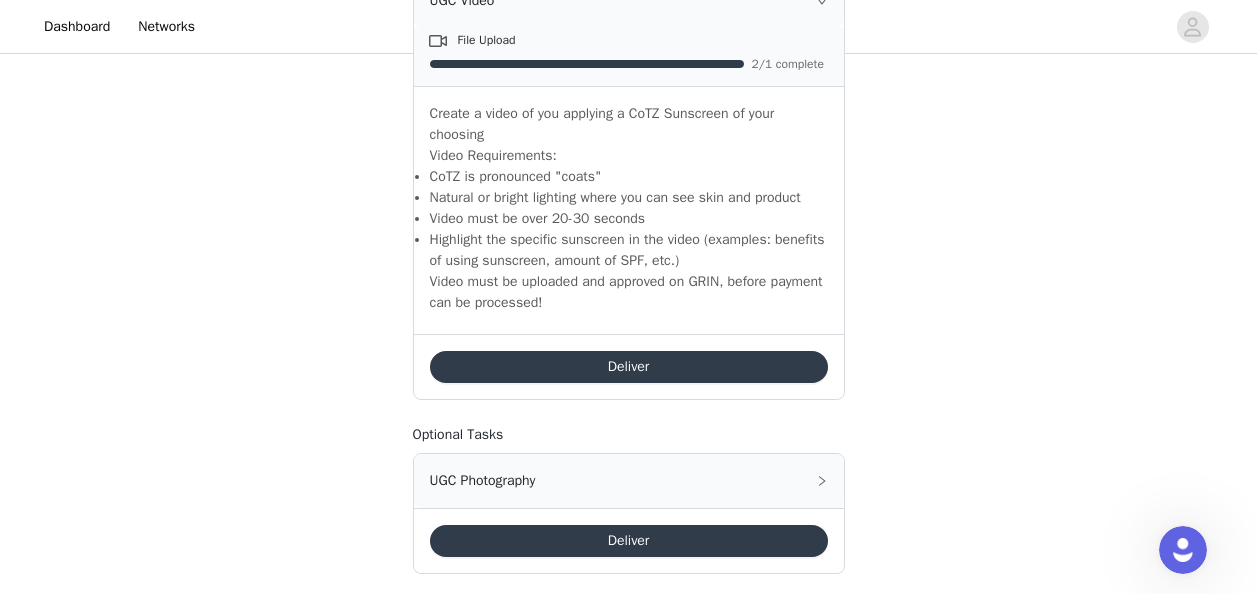scroll, scrollTop: 275, scrollLeft: 0, axis: vertical 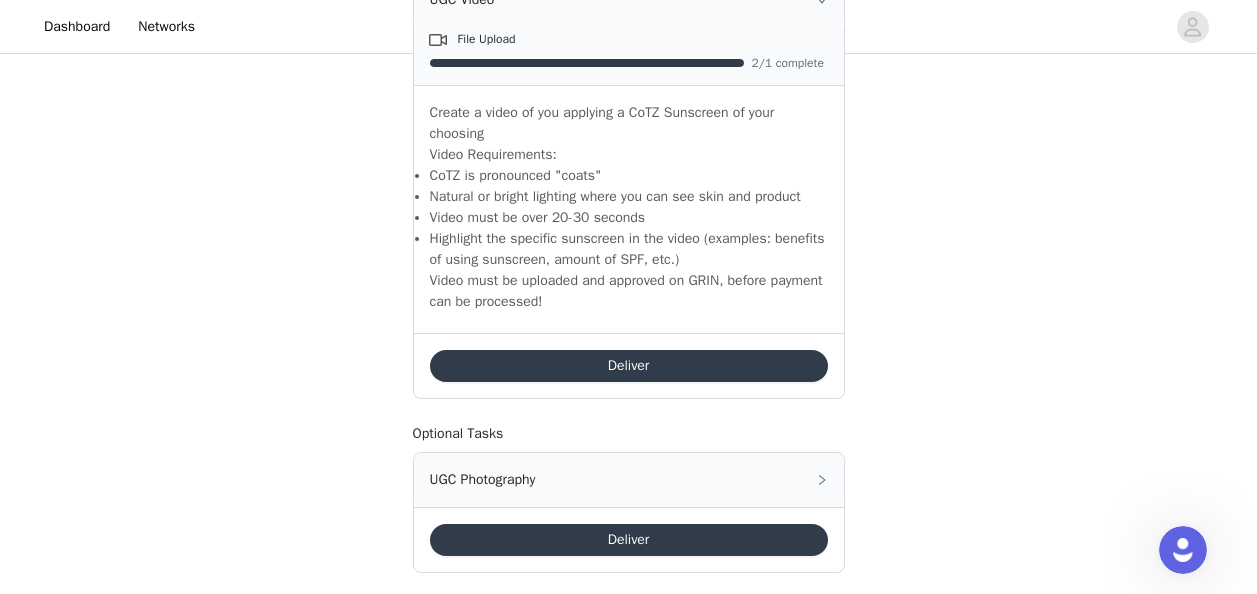 click on "Deliver" at bounding box center [629, 366] 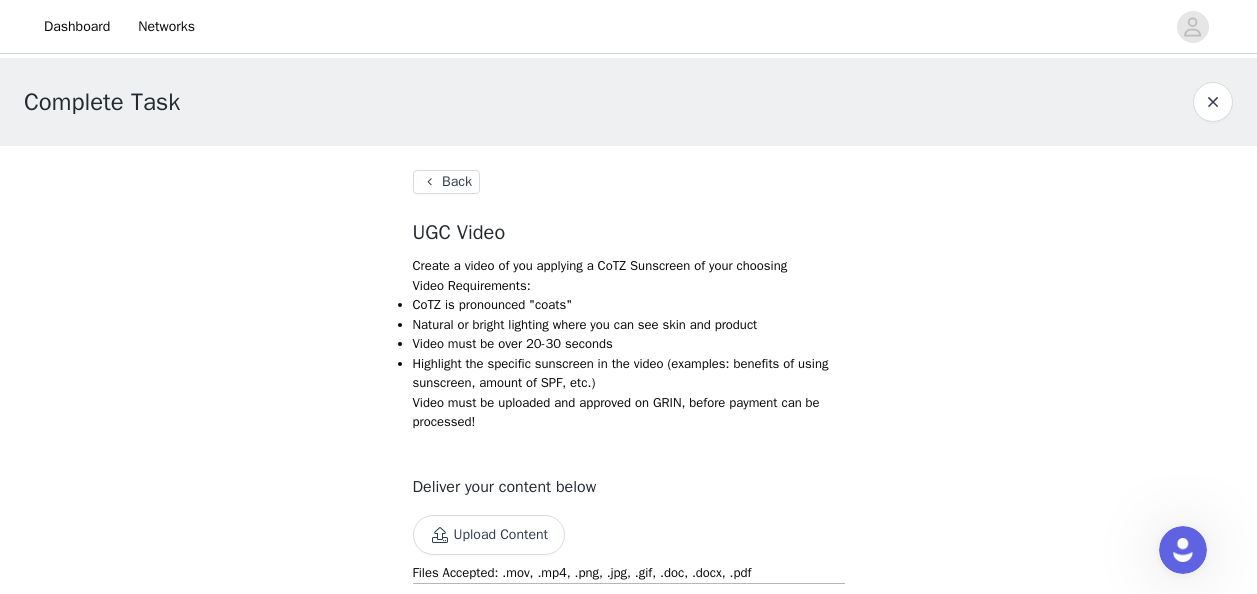 scroll, scrollTop: 83, scrollLeft: 0, axis: vertical 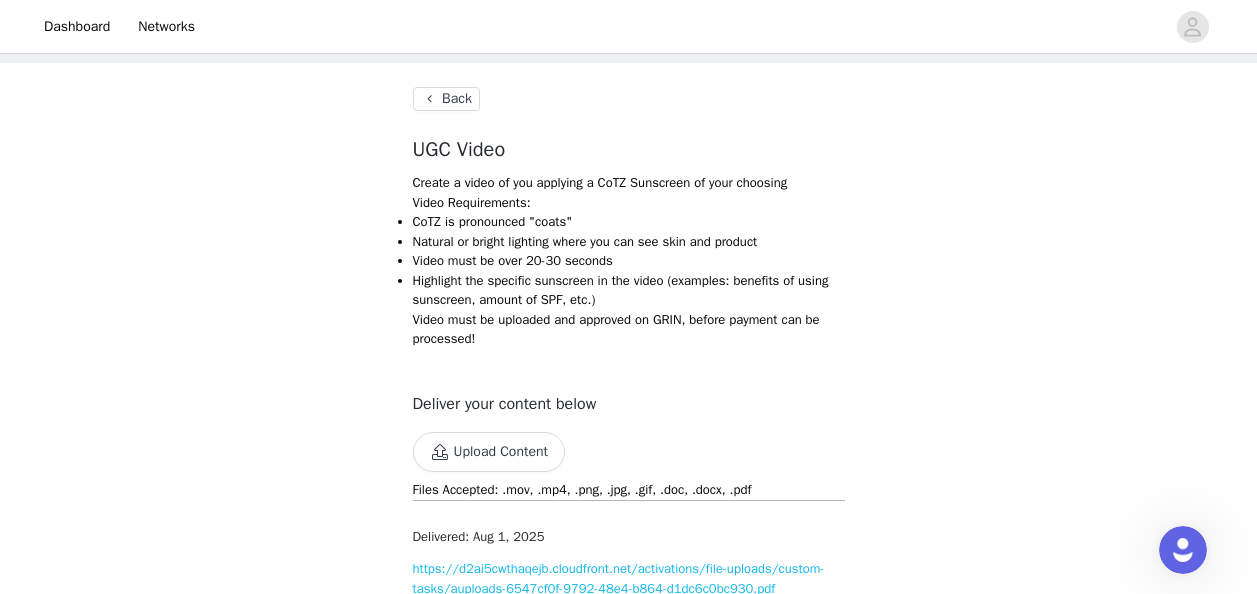 click on "Complete Task
Back     UGC Video   Create a video of you applying a CoTZ Sunscreen of your choosing
Video Requirements:
CoTZ is pronounced "coats"
Natural or bright lighting where you can see skin and product
Video must be over 20-30 seconds
Highlight the specific sunscreen in the video (examples: benefits of using sunscreen, amount of SPF, etc.)
Video must be uploaded and approved on GRIN, before payment can be processed!
Deliver your content below   Upload Content
Files Accepted: .mov, .mp4, .png, .jpg, .gif, .doc, .docx, .pdf
Delivered: [DATE]
https://d2ai5cwthaqejb.cloudfront.net/activations/file-uploads/custom-tasks/auploads-6547cf0f-9792-48e4-b864-d1dc6c0bc930.pdf" at bounding box center [628, 349] 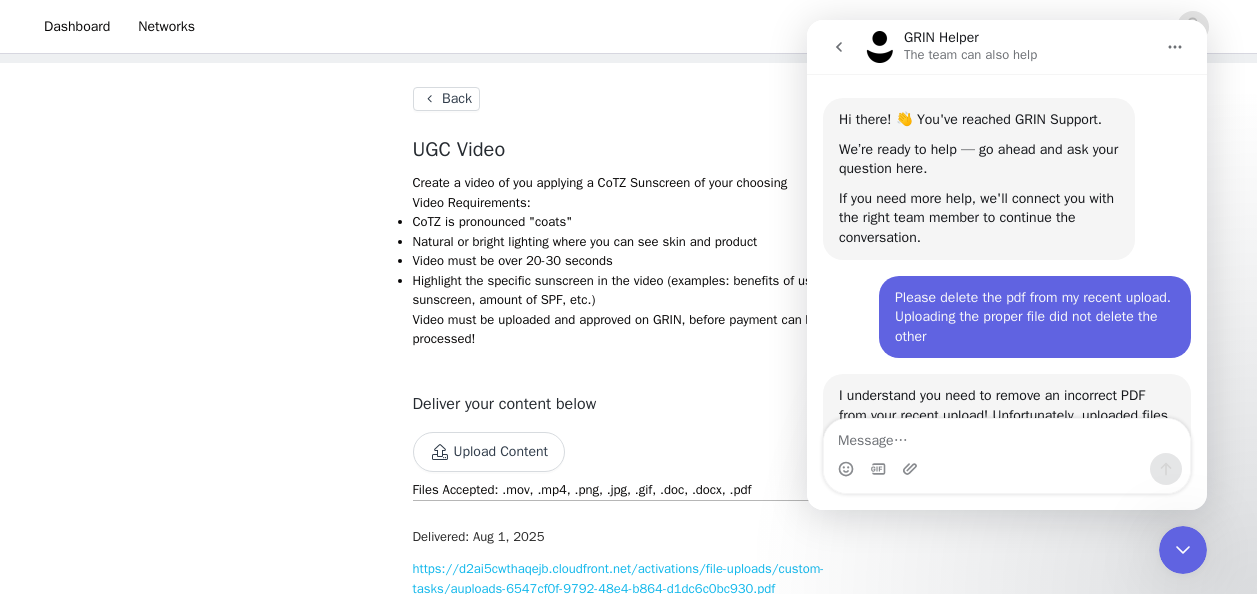 scroll, scrollTop: 366, scrollLeft: 0, axis: vertical 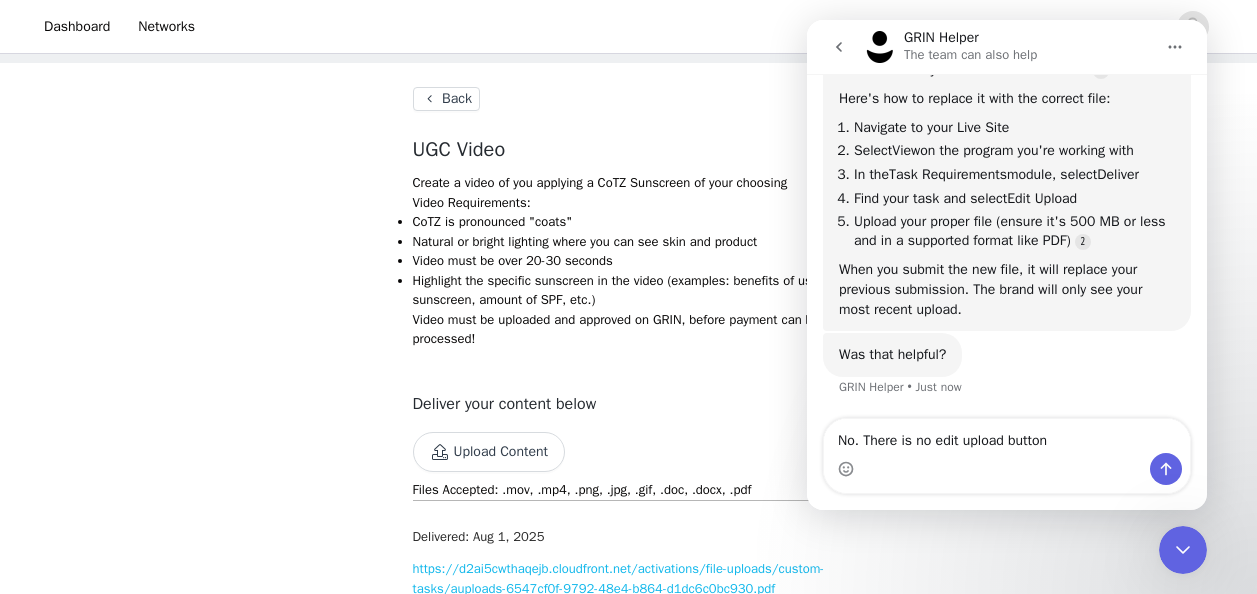 type on "No. There is no edit upload button" 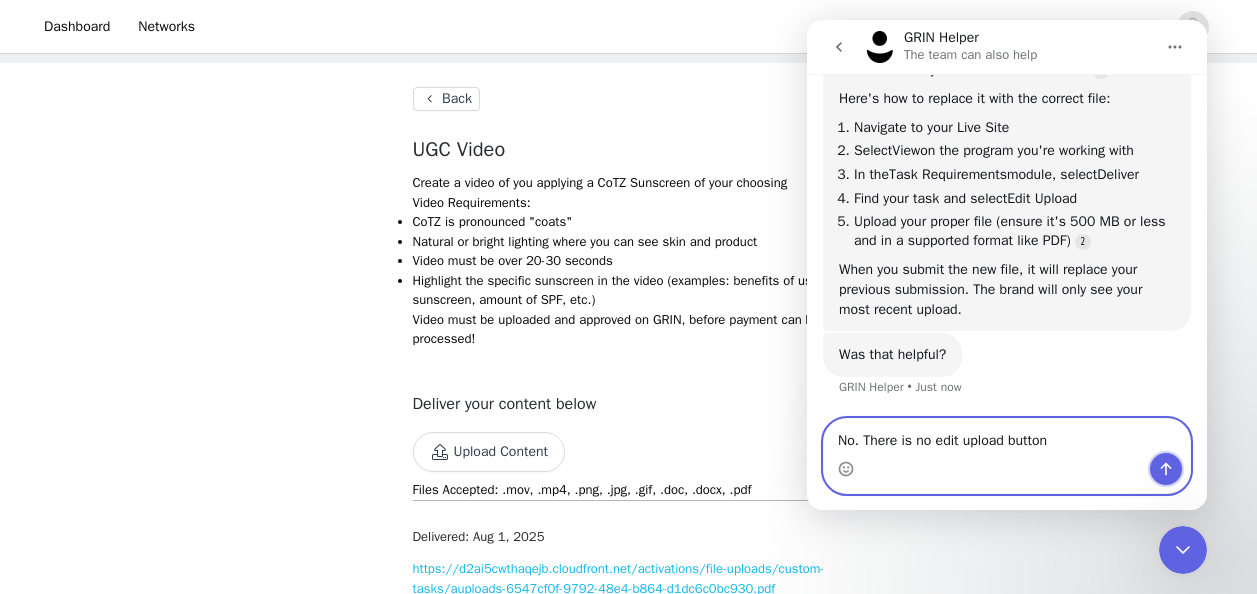click at bounding box center [1166, 469] 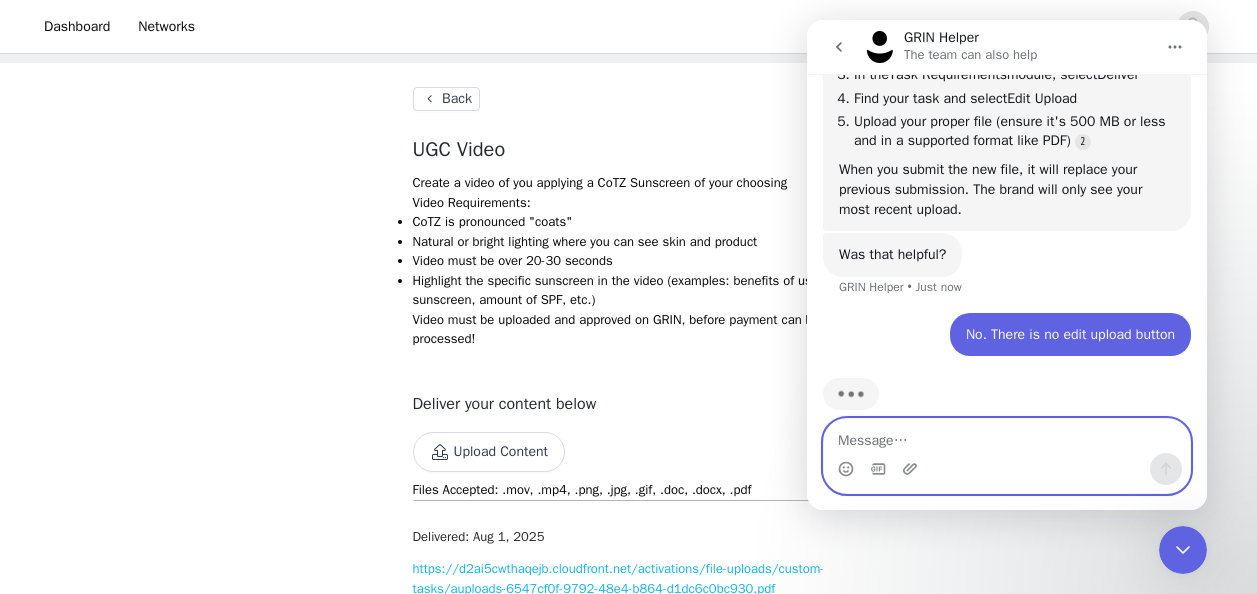 scroll, scrollTop: 490, scrollLeft: 0, axis: vertical 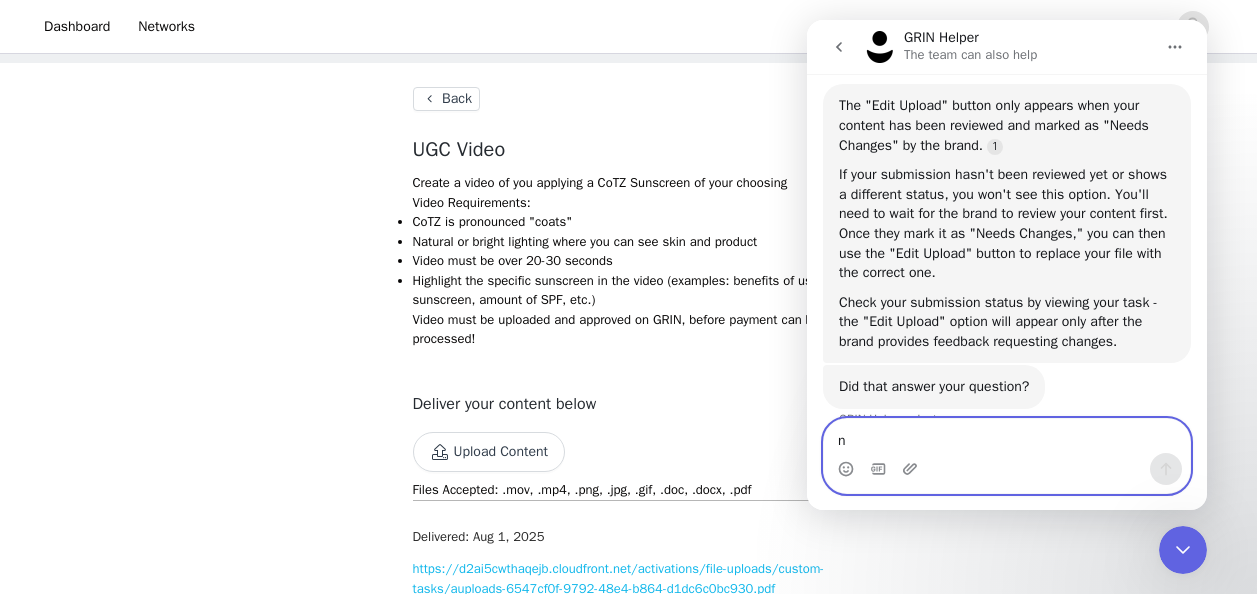 type on "no" 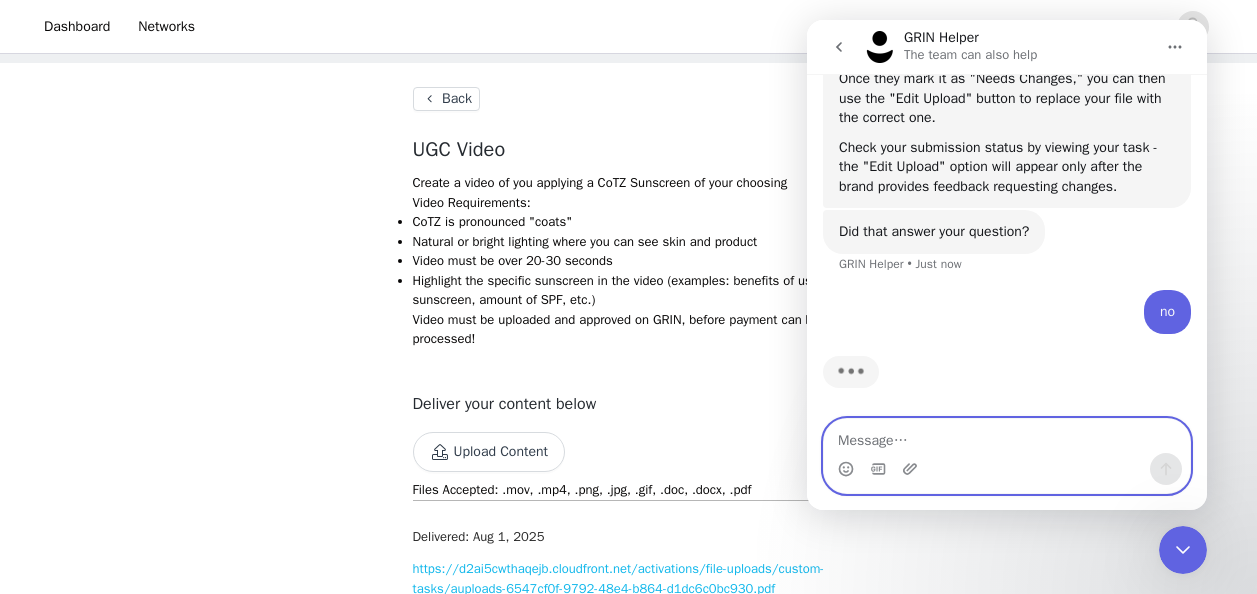 scroll, scrollTop: 891, scrollLeft: 0, axis: vertical 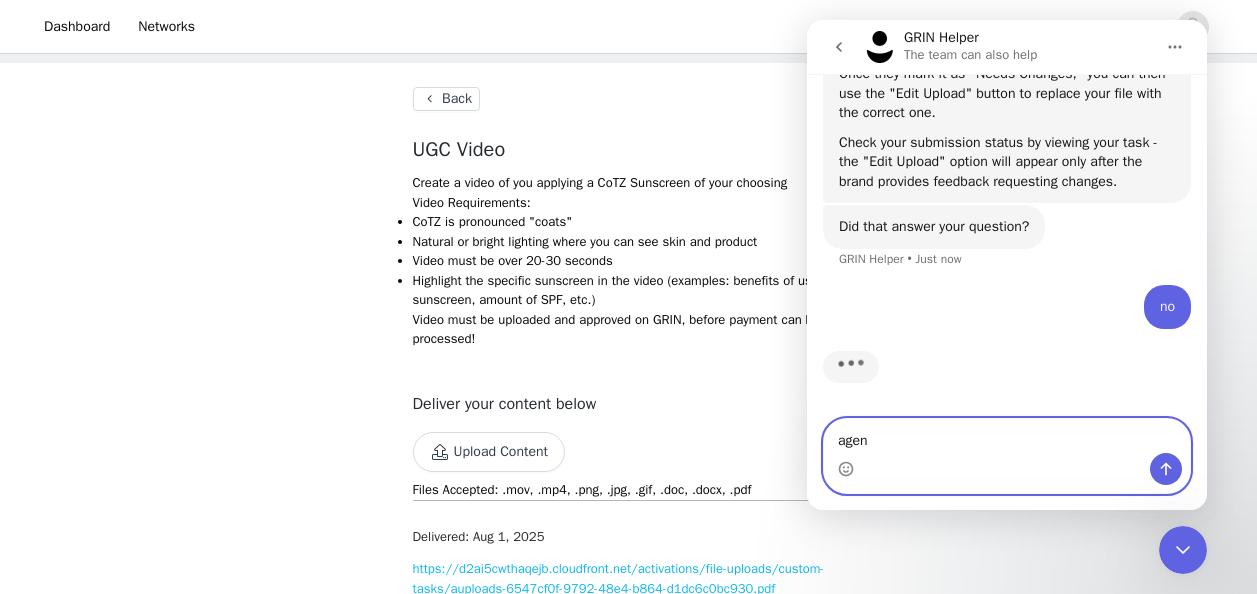 type on "agent" 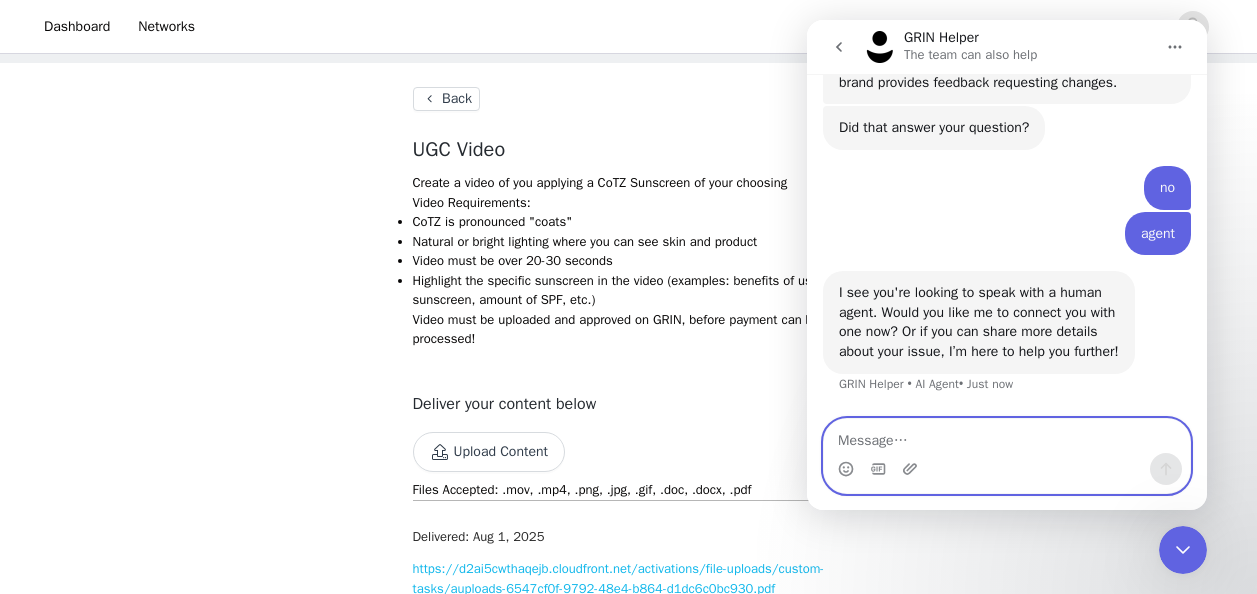 scroll, scrollTop: 1009, scrollLeft: 0, axis: vertical 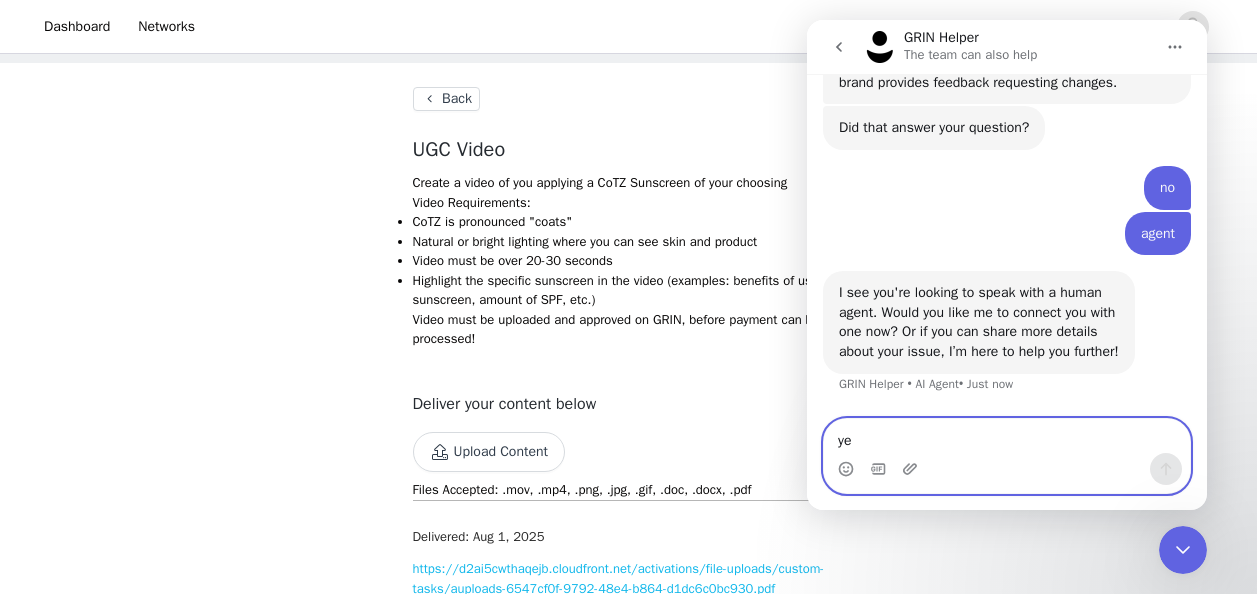 type on "yes" 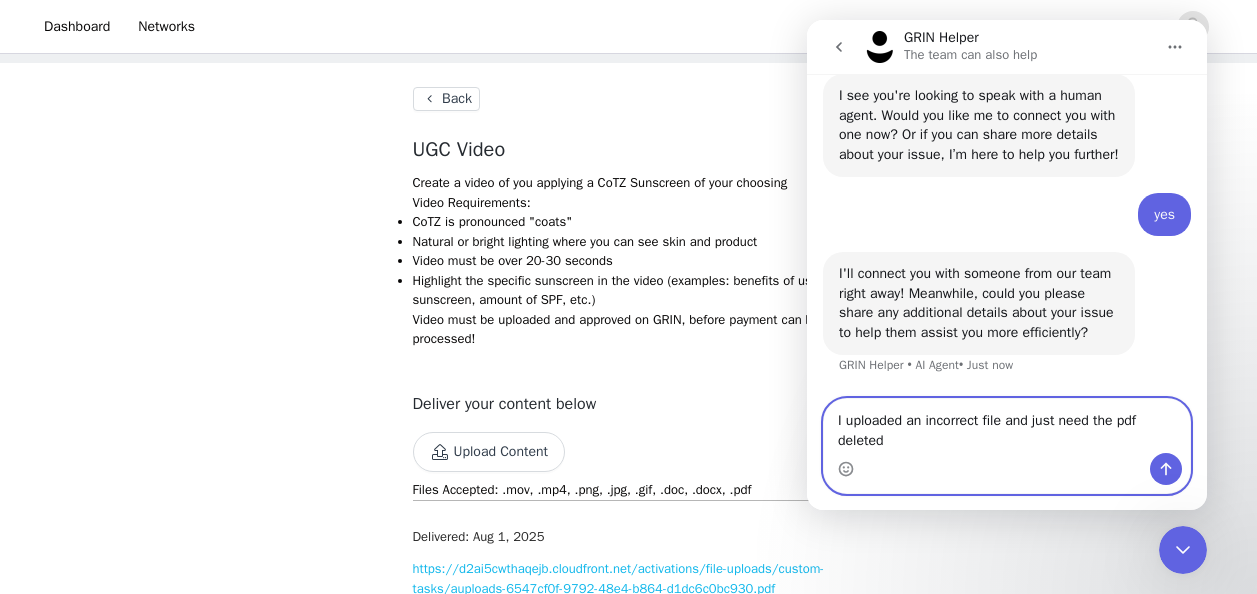 scroll, scrollTop: 1207, scrollLeft: 0, axis: vertical 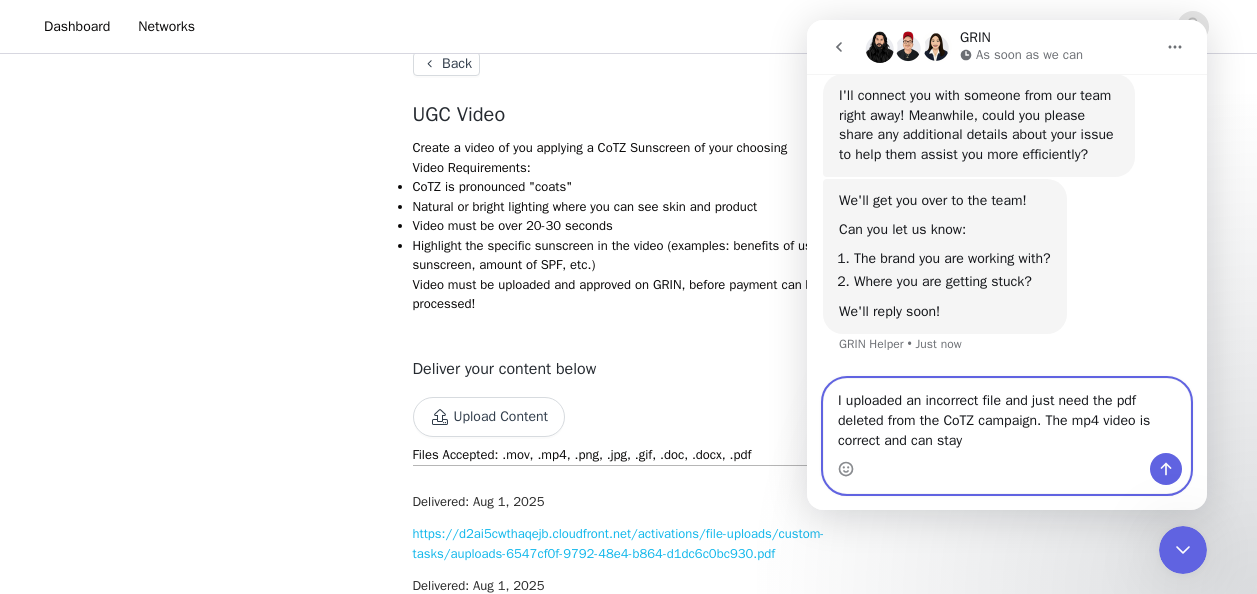 type on "I uploaded an incorrect file and just need the pdf deleted from the CoTZ campaign. The mp4 video is correct and can stay" 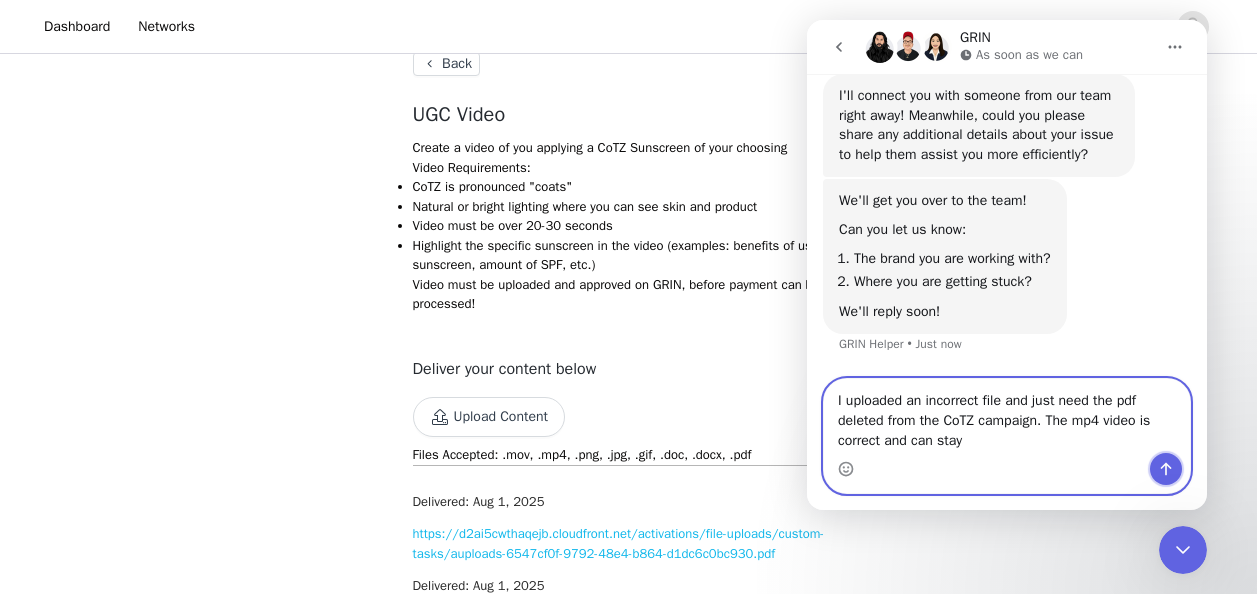 click 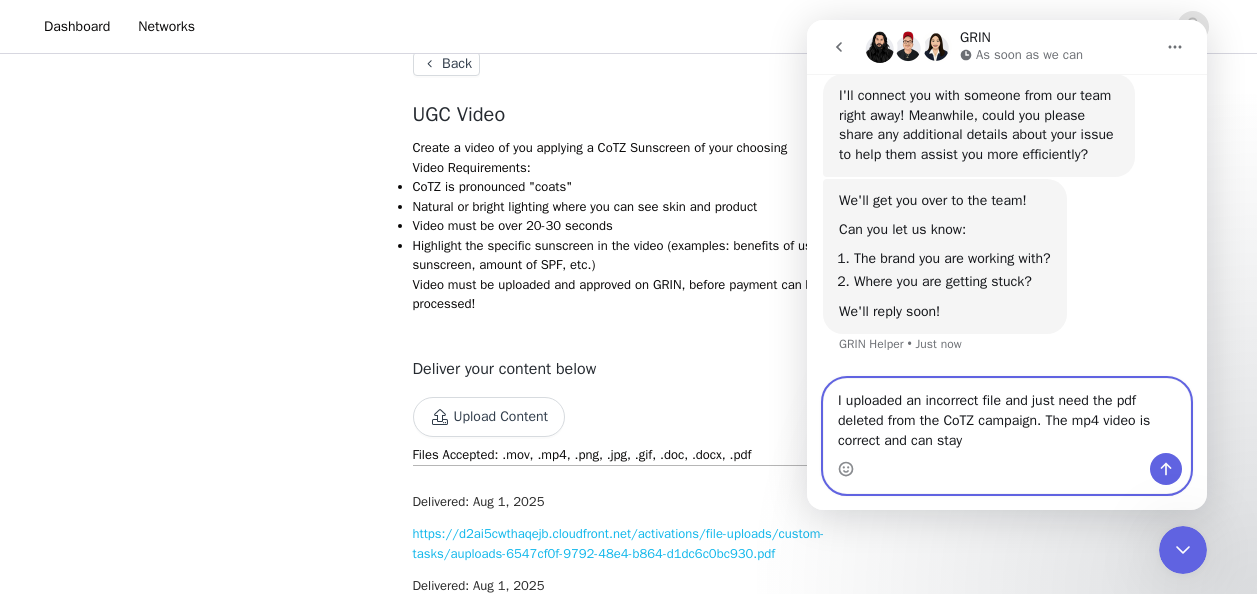 type 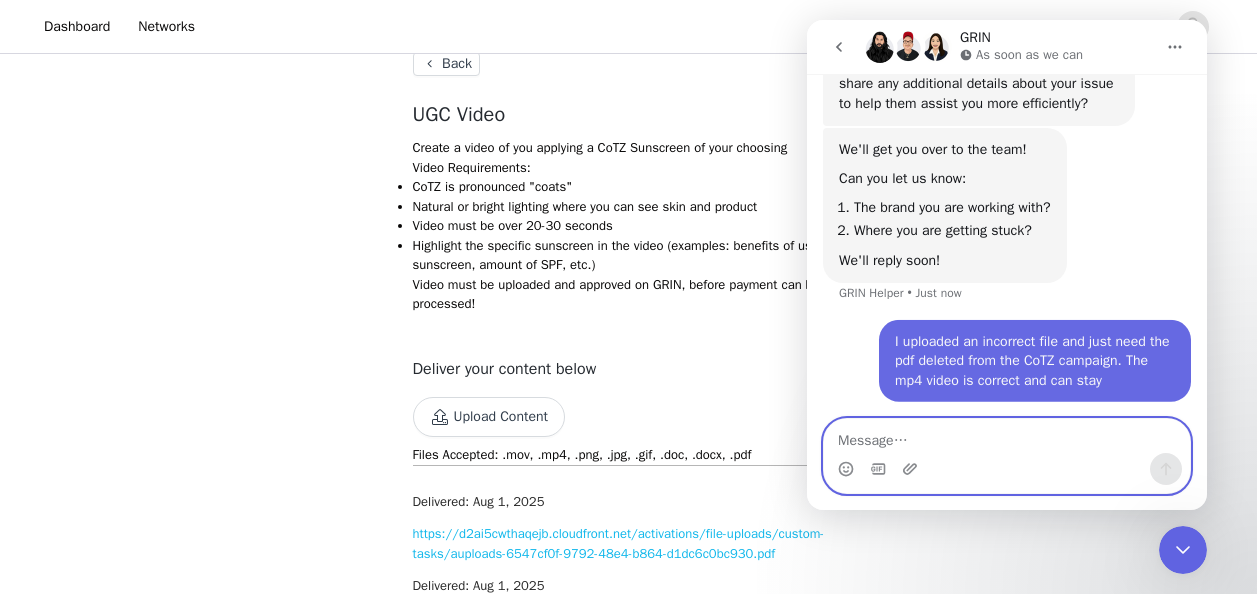scroll, scrollTop: 1443, scrollLeft: 0, axis: vertical 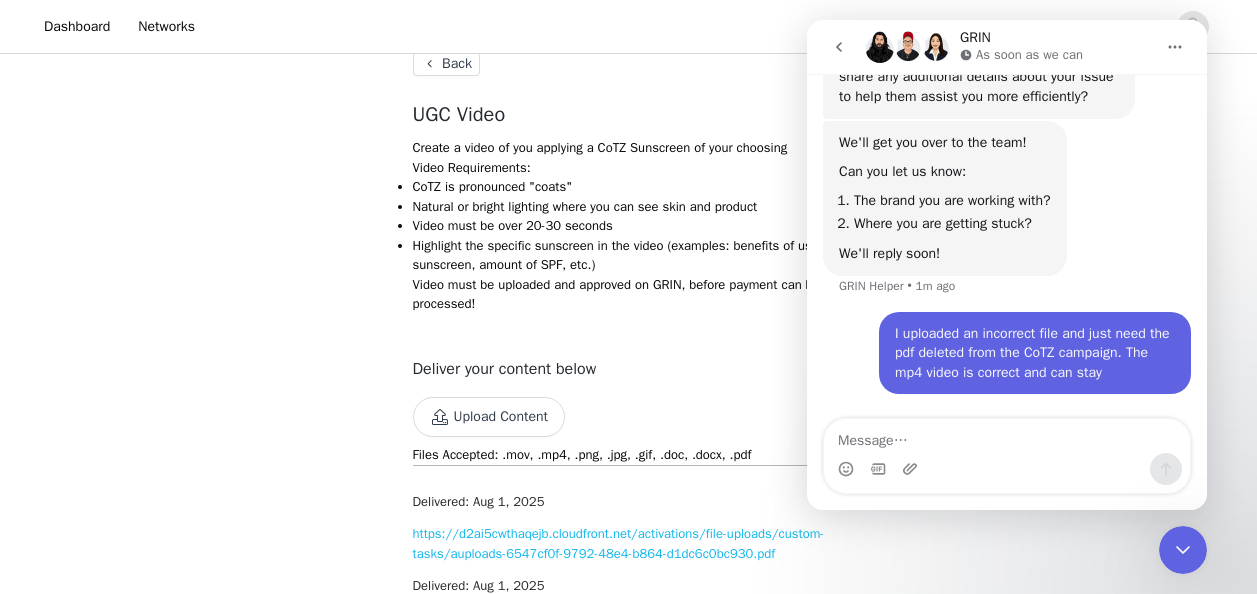 click 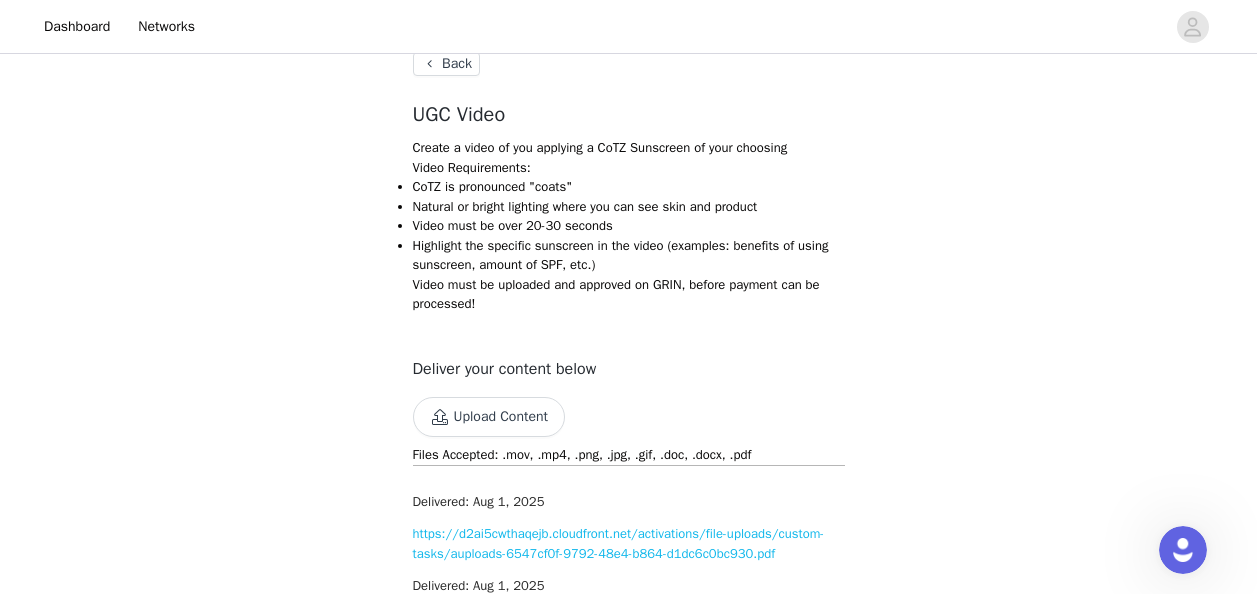 click on "Back" at bounding box center (446, 64) 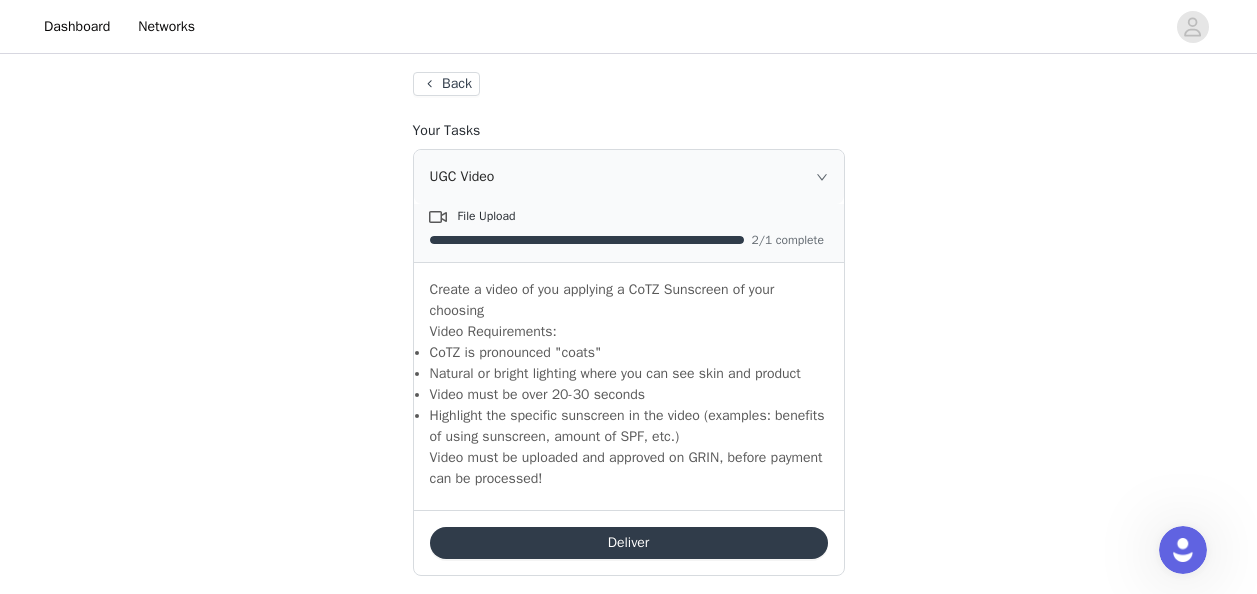 scroll, scrollTop: 0, scrollLeft: 0, axis: both 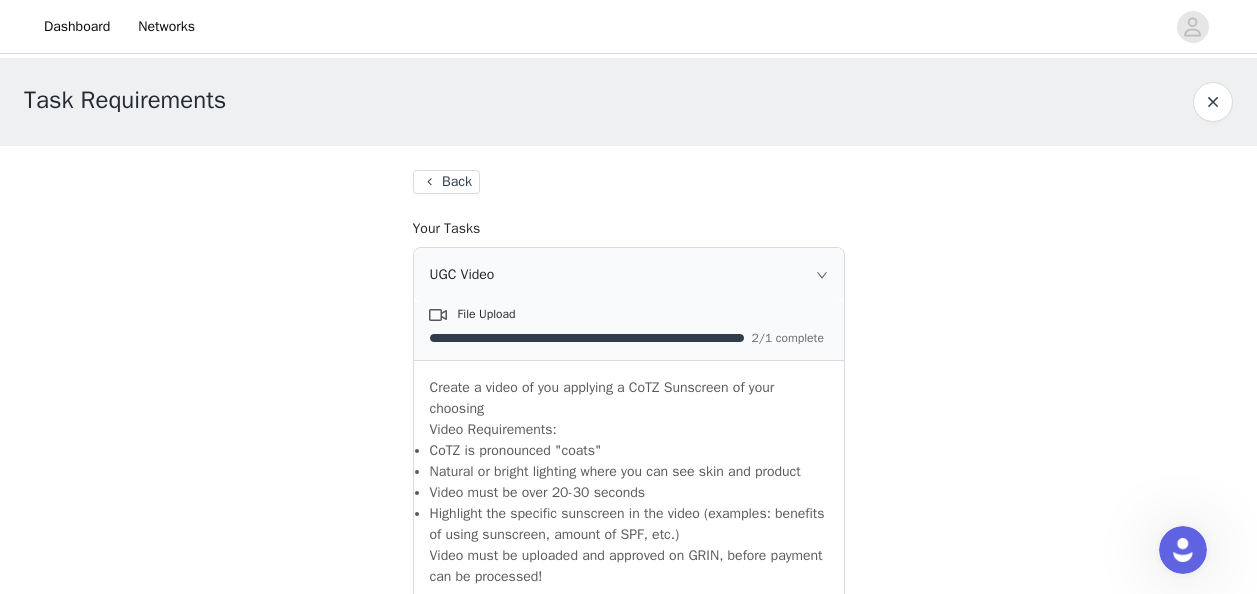 click on "Back" at bounding box center [446, 182] 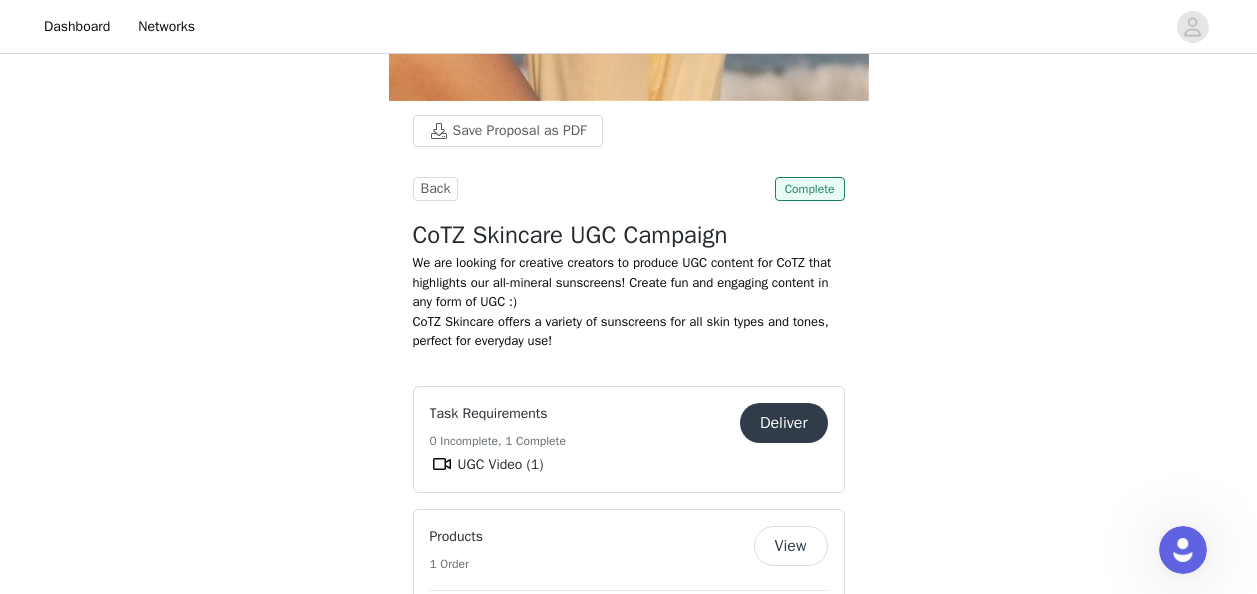 scroll, scrollTop: 556, scrollLeft: 0, axis: vertical 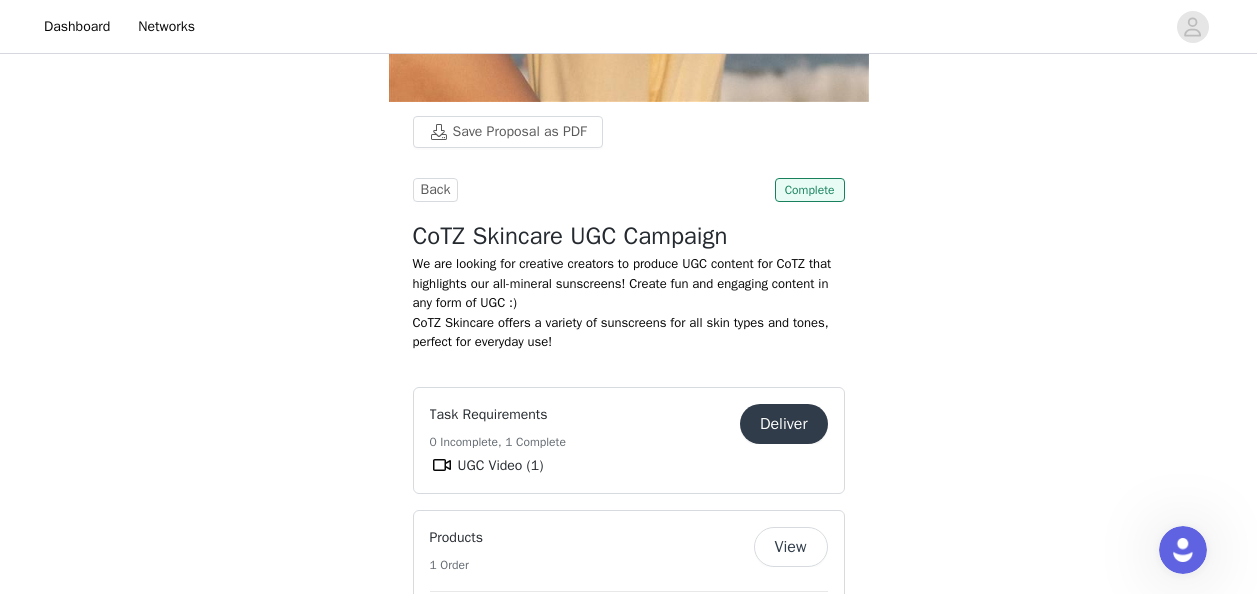 click on "Deliver" at bounding box center [784, 424] 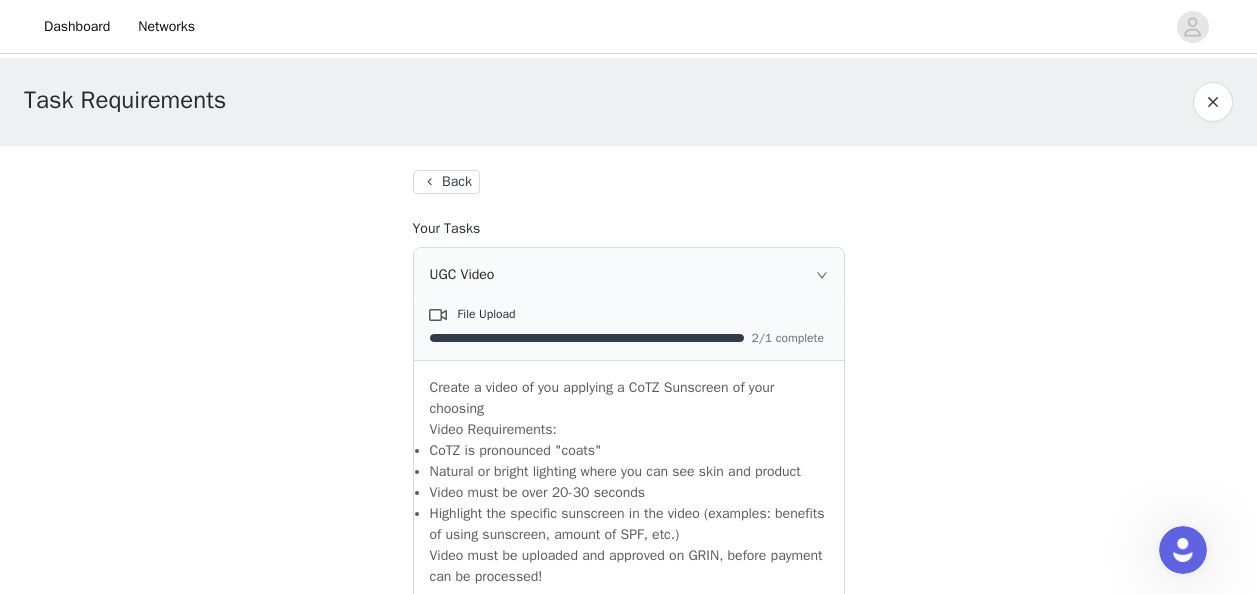 scroll, scrollTop: 302, scrollLeft: 0, axis: vertical 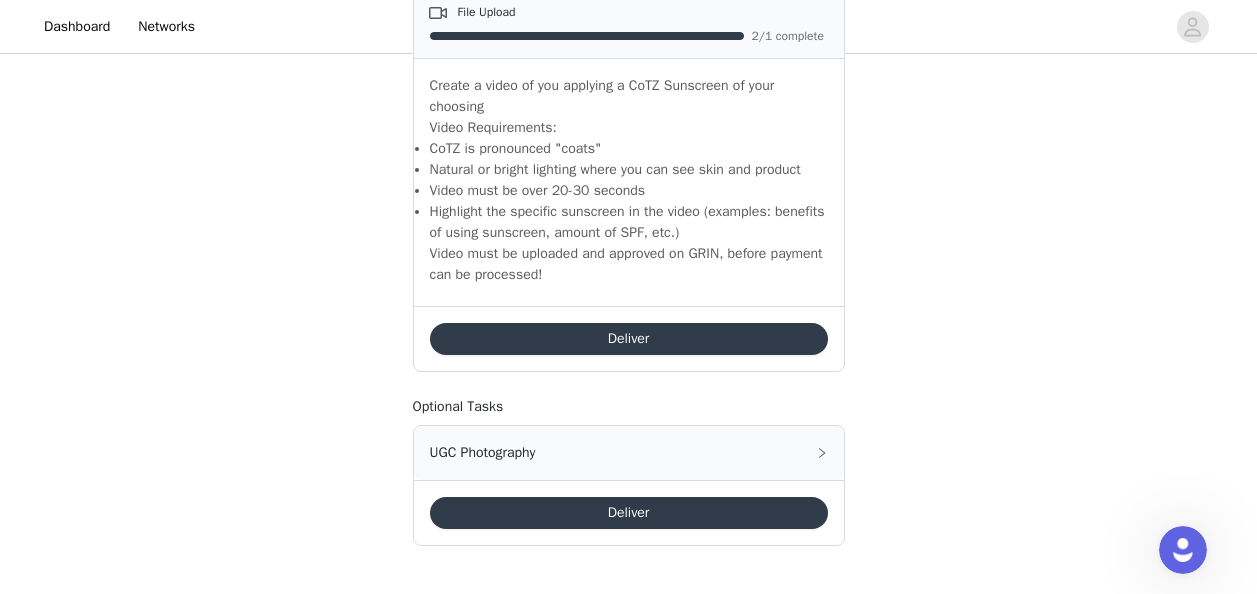 click on "Deliver" at bounding box center [629, 339] 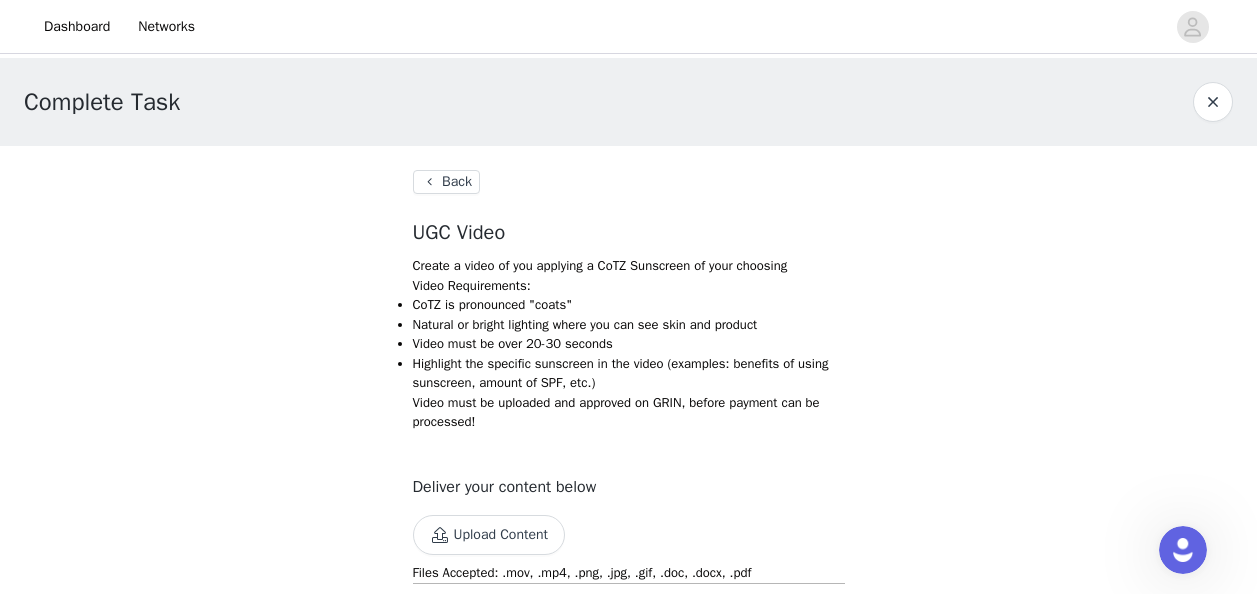 scroll, scrollTop: 211, scrollLeft: 0, axis: vertical 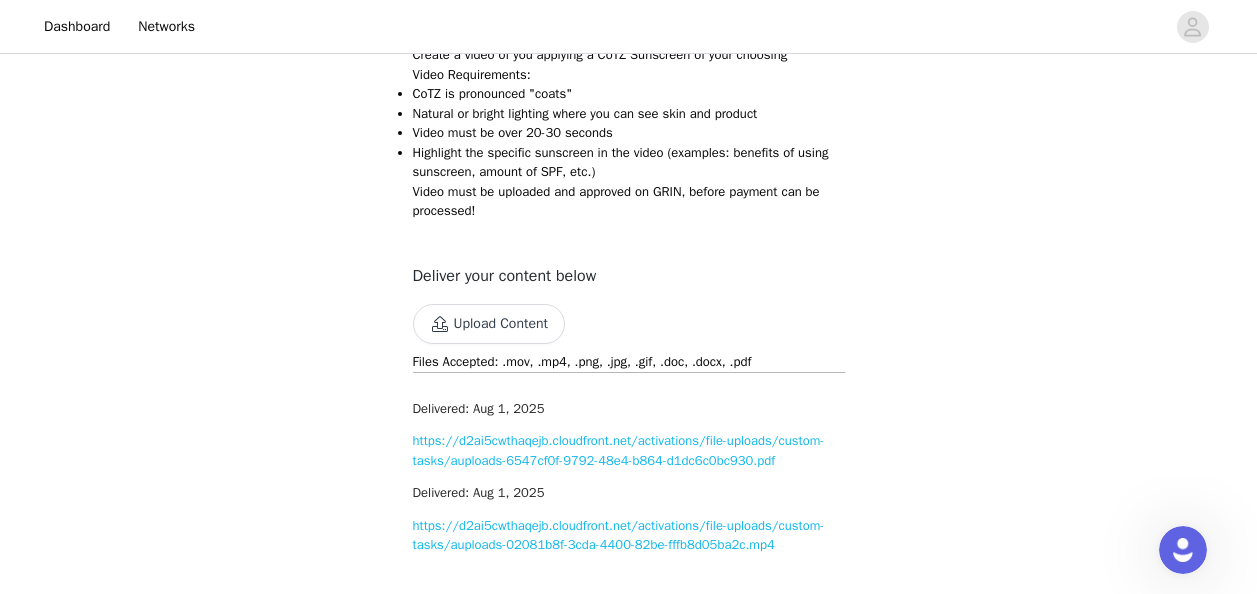 drag, startPoint x: 508, startPoint y: 454, endPoint x: 375, endPoint y: 240, distance: 251.9623 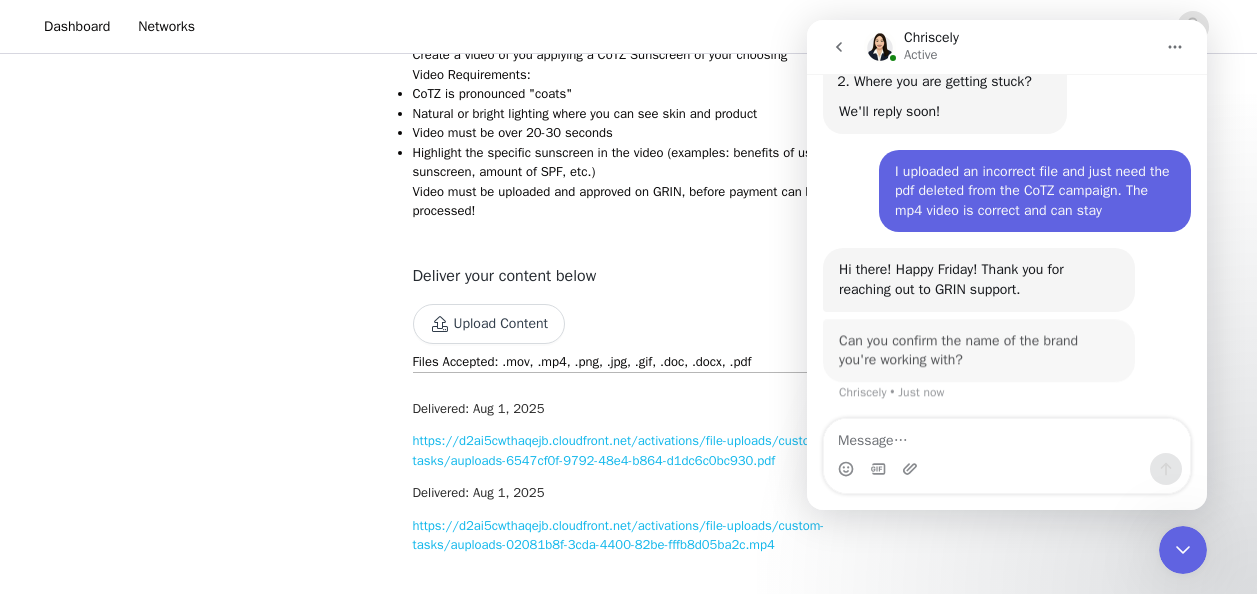 scroll, scrollTop: 1587, scrollLeft: 0, axis: vertical 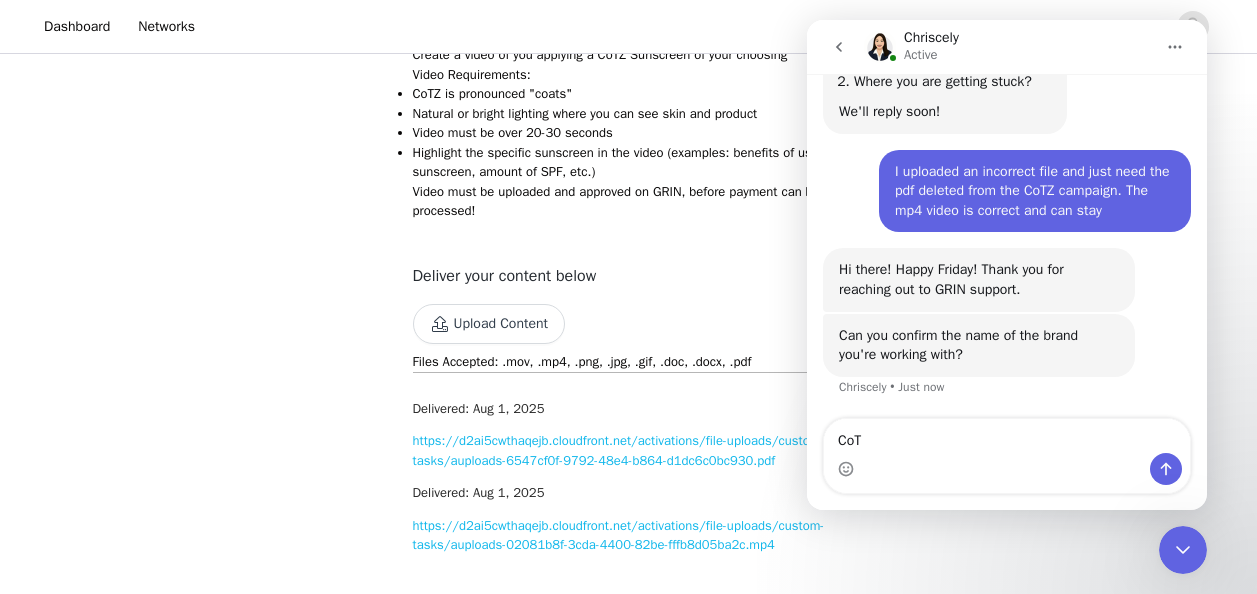 type on "CoTZ" 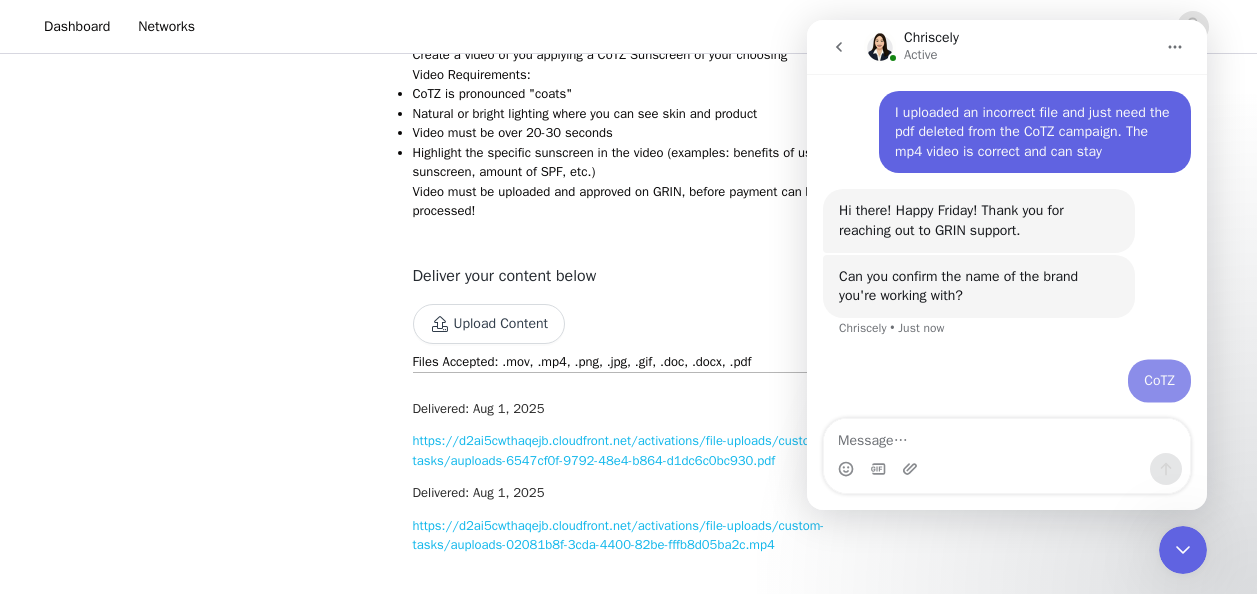 scroll, scrollTop: 1647, scrollLeft: 0, axis: vertical 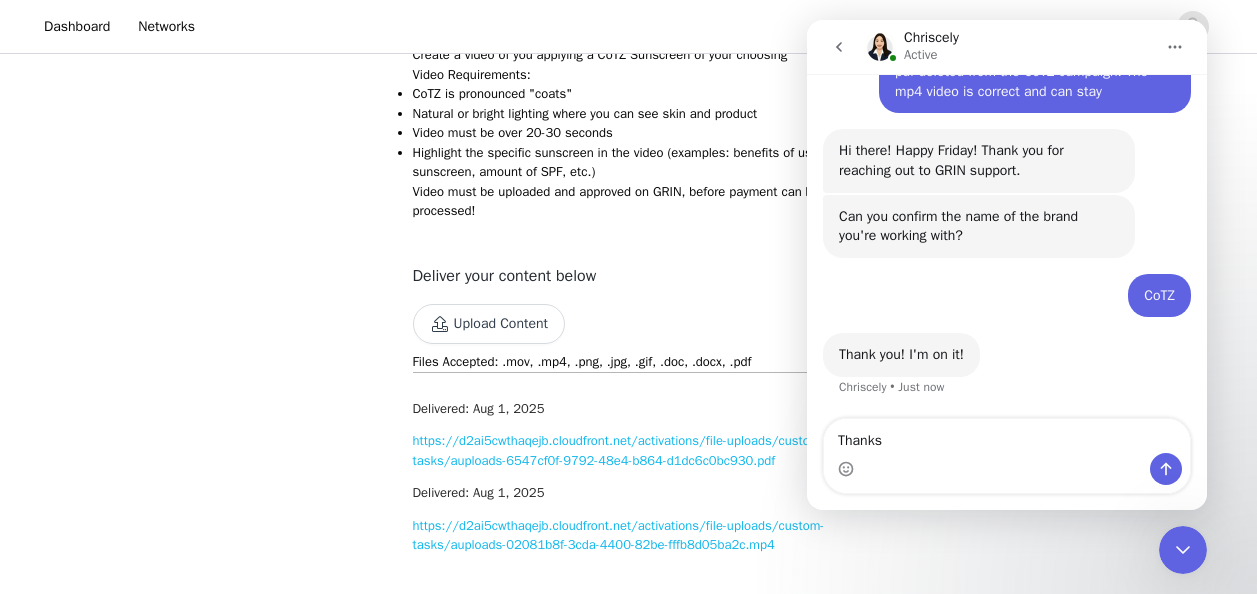 type on "Thanks!" 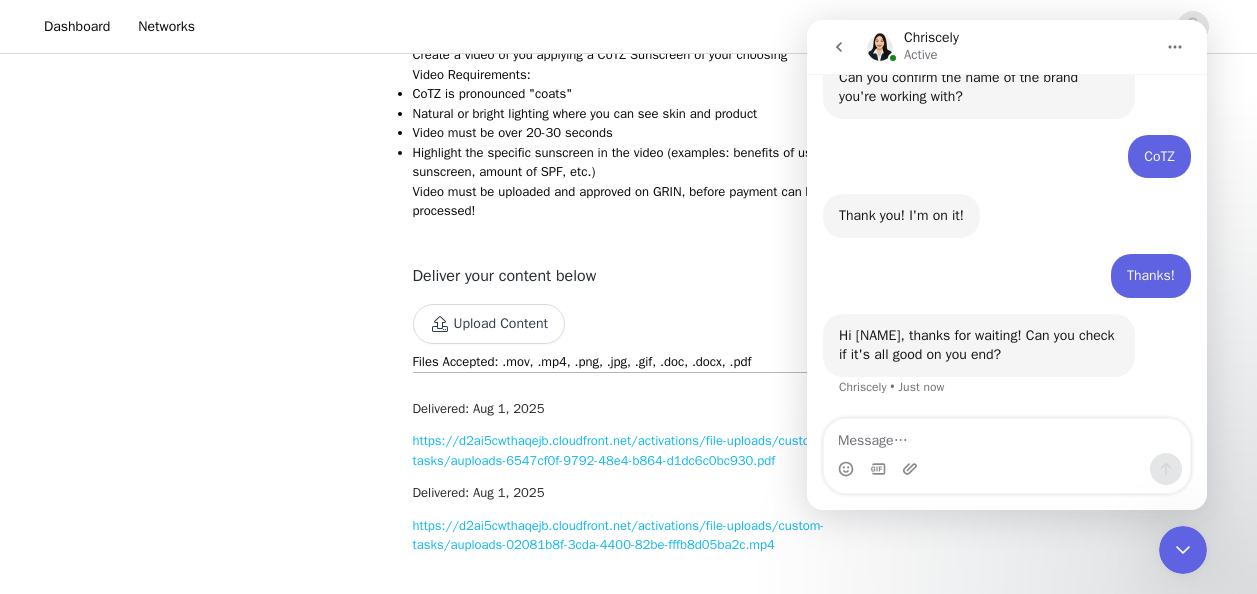scroll, scrollTop: 1845, scrollLeft: 0, axis: vertical 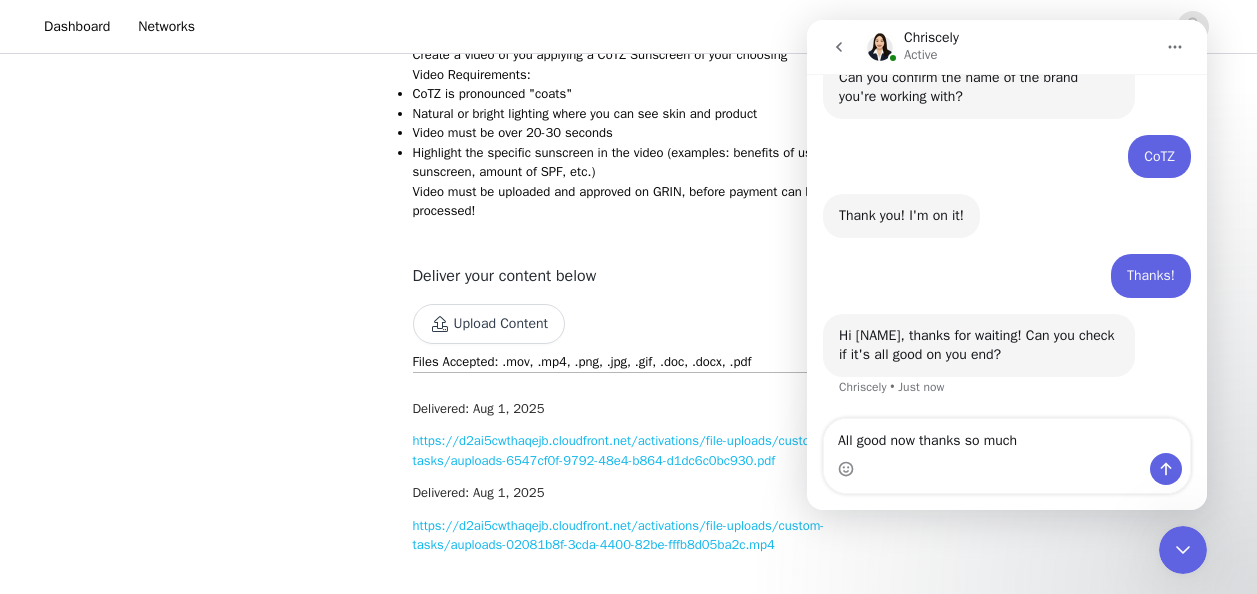 type on "All good now thanks so much!" 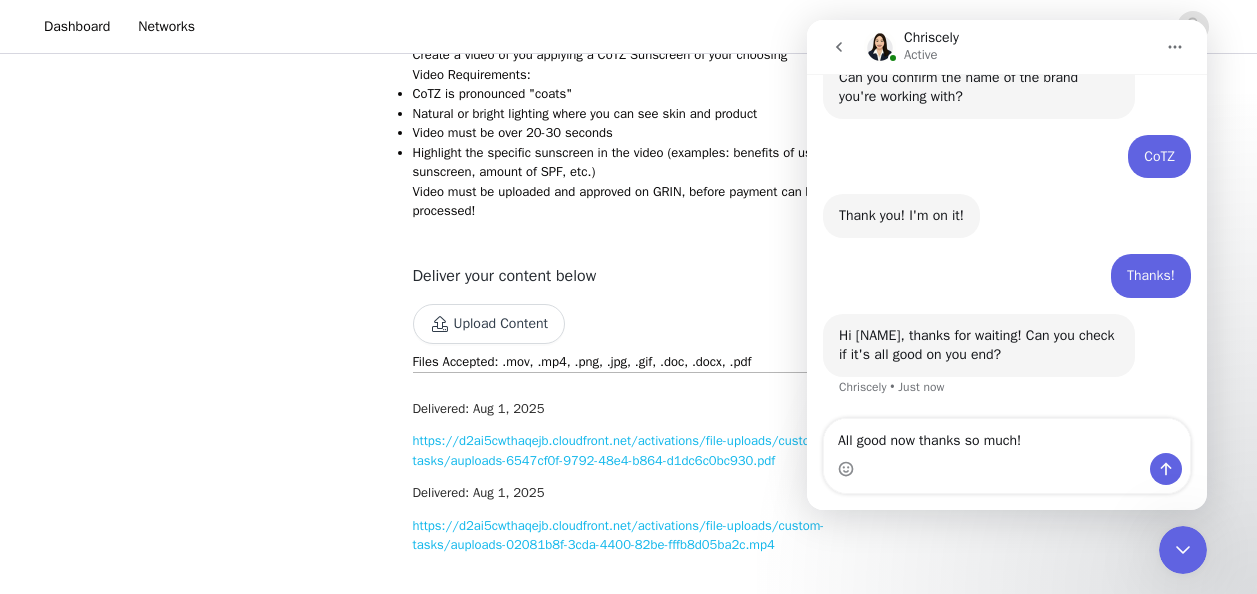 type 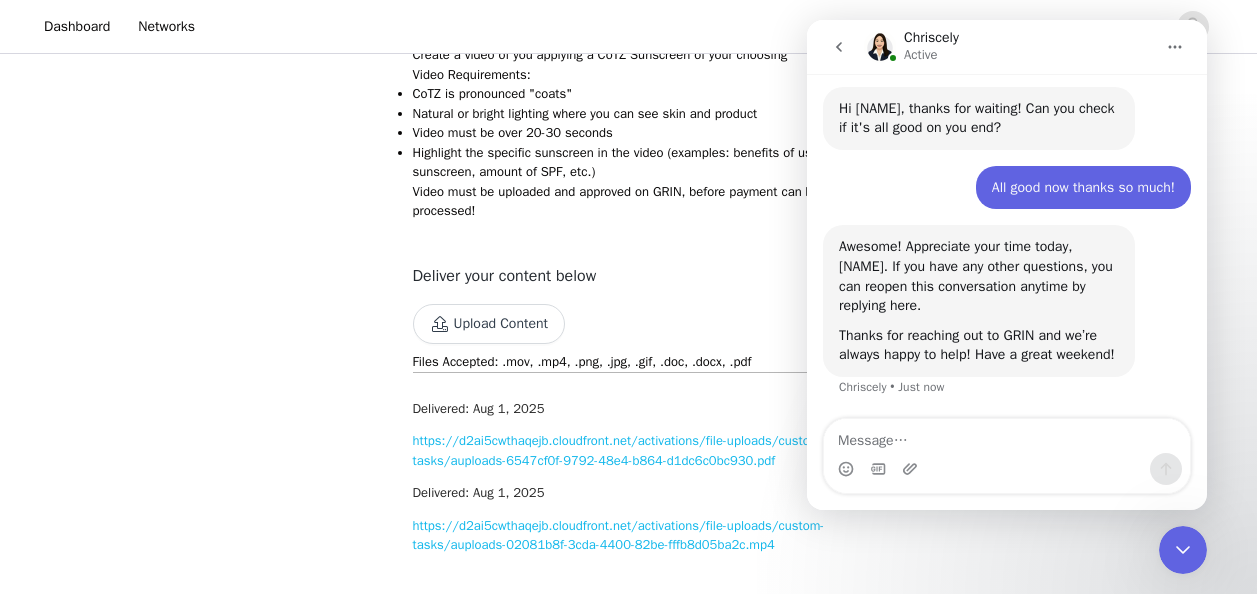scroll, scrollTop: 2073, scrollLeft: 0, axis: vertical 